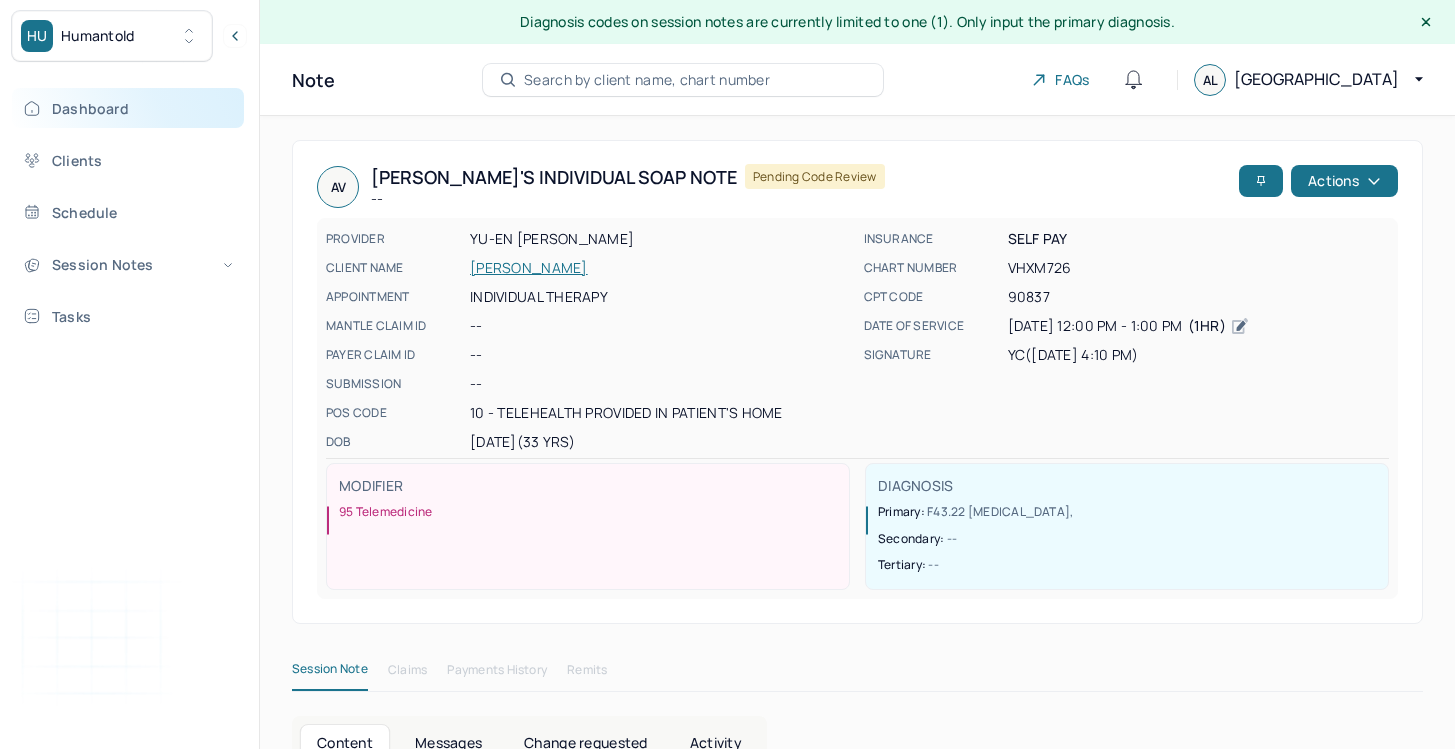 scroll, scrollTop: 135, scrollLeft: 0, axis: vertical 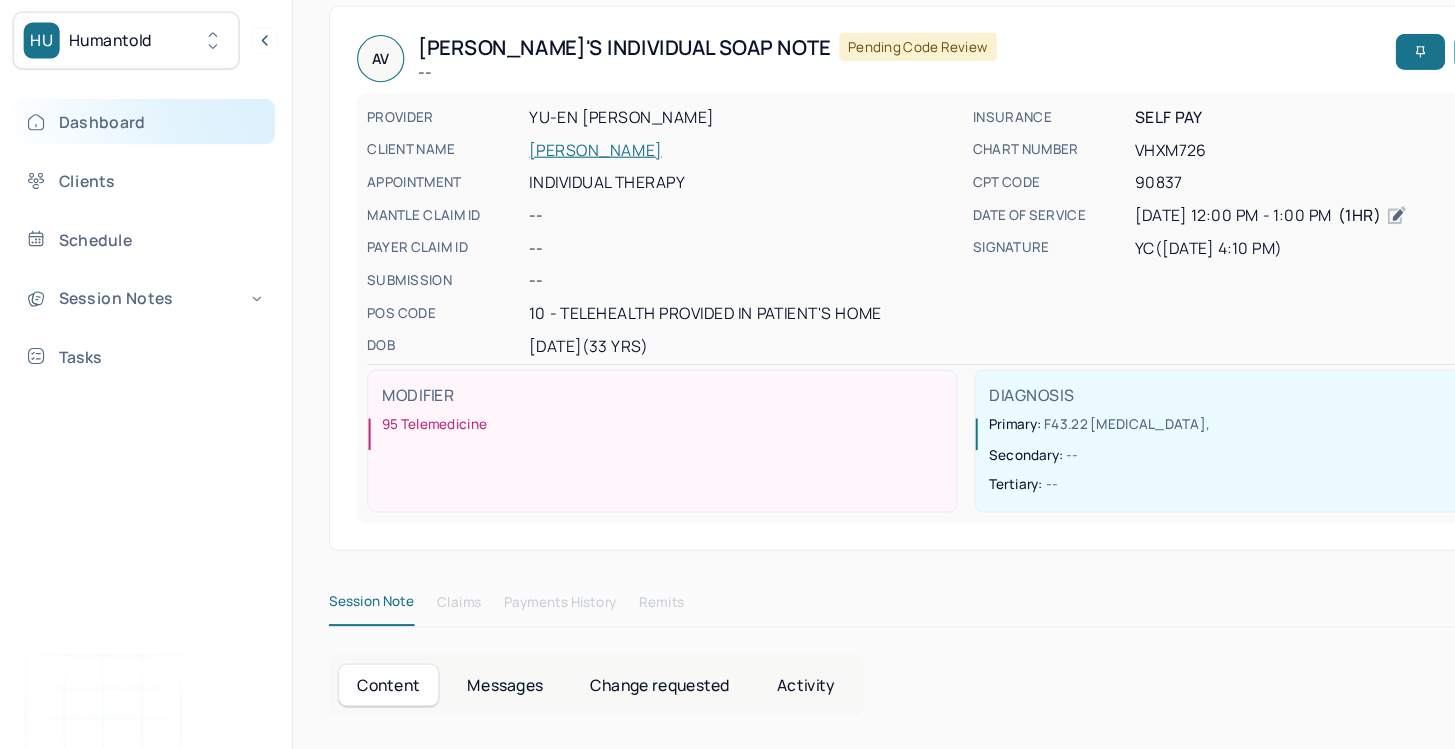 click on "Dashboard" at bounding box center [128, 108] 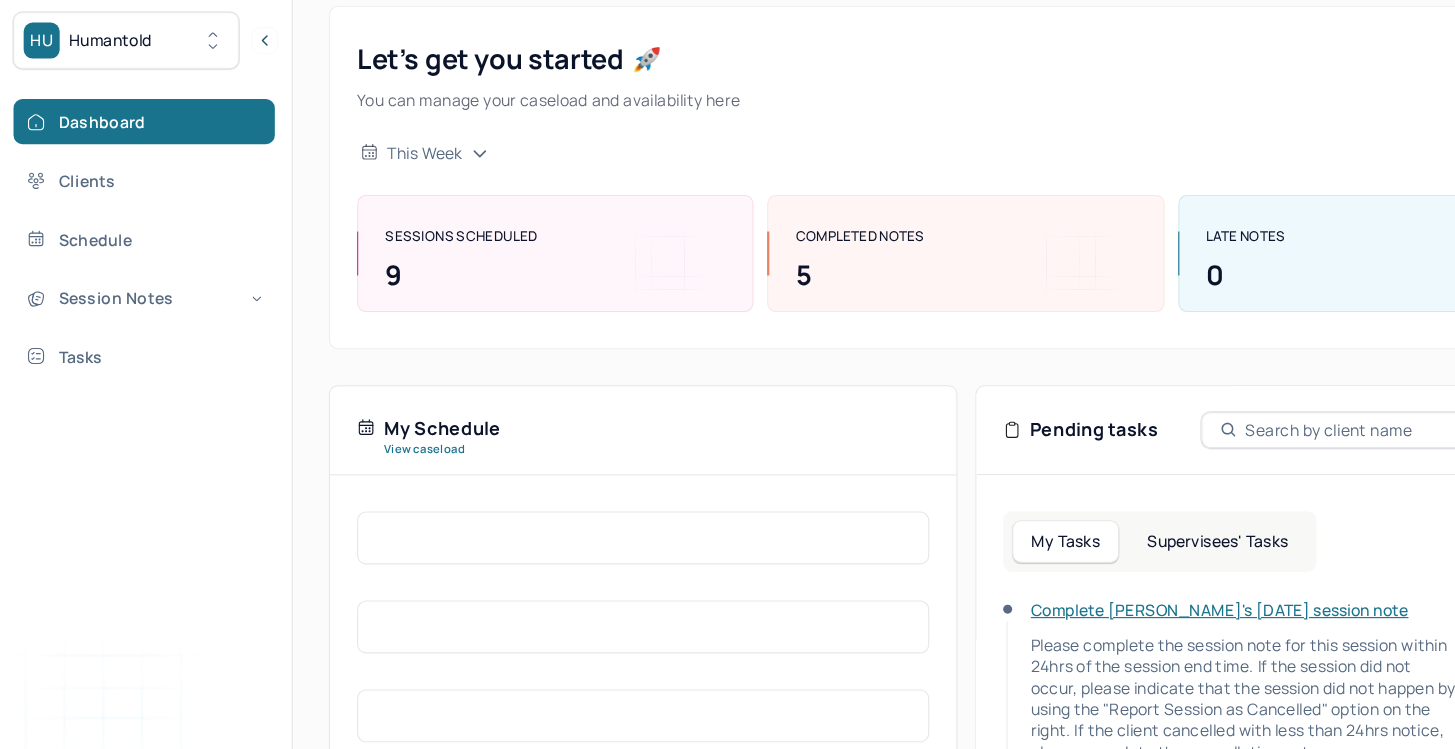 click on "Complete [PERSON_NAME]'s [DATE] session note" at bounding box center (1083, 541) 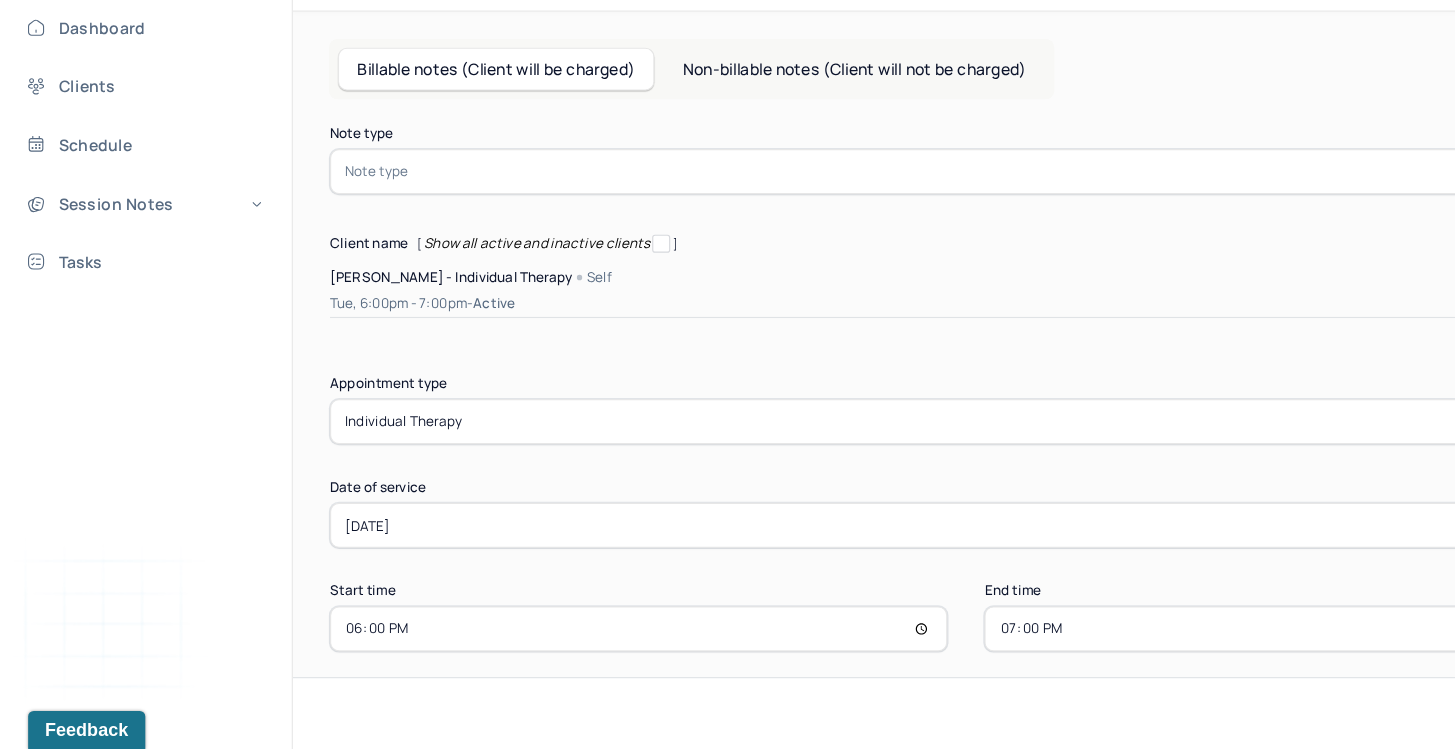 scroll, scrollTop: 22, scrollLeft: 0, axis: vertical 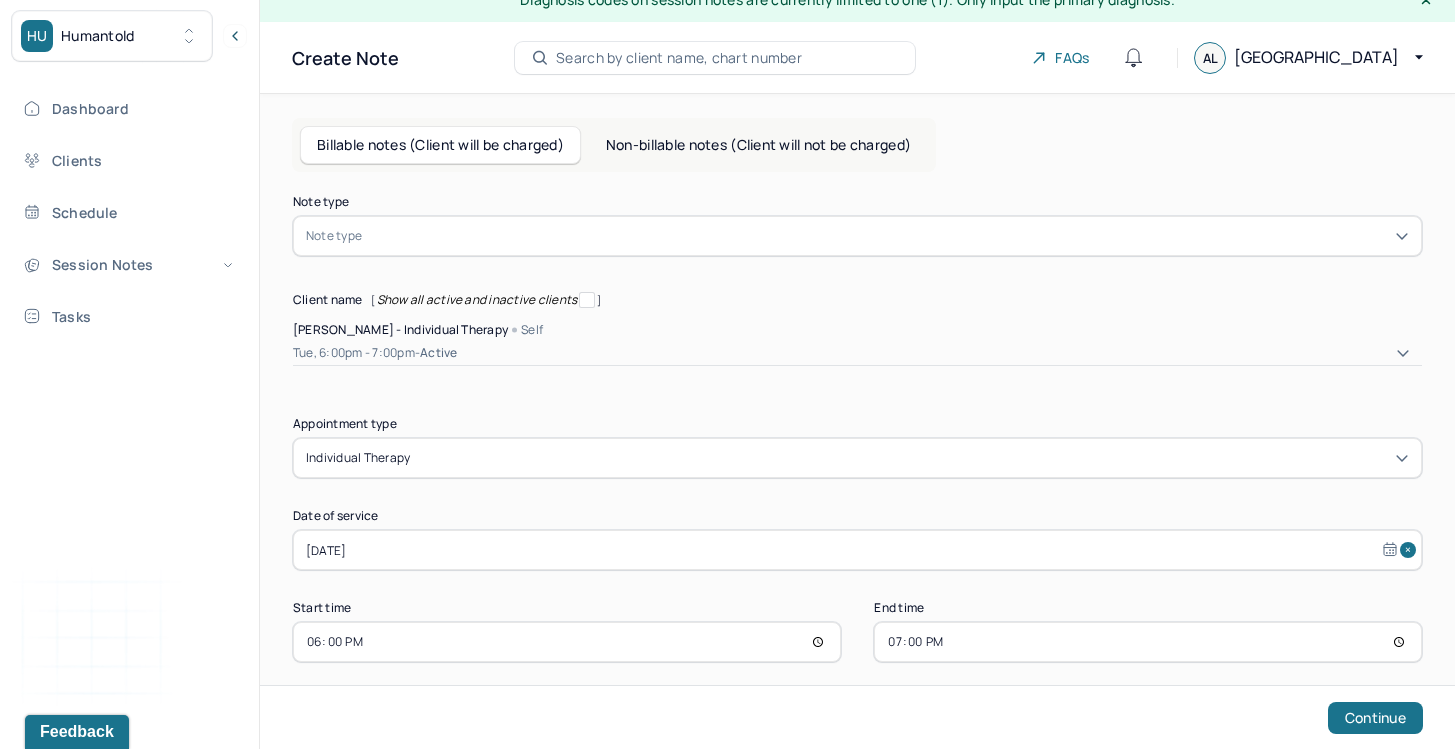 click at bounding box center [887, 236] 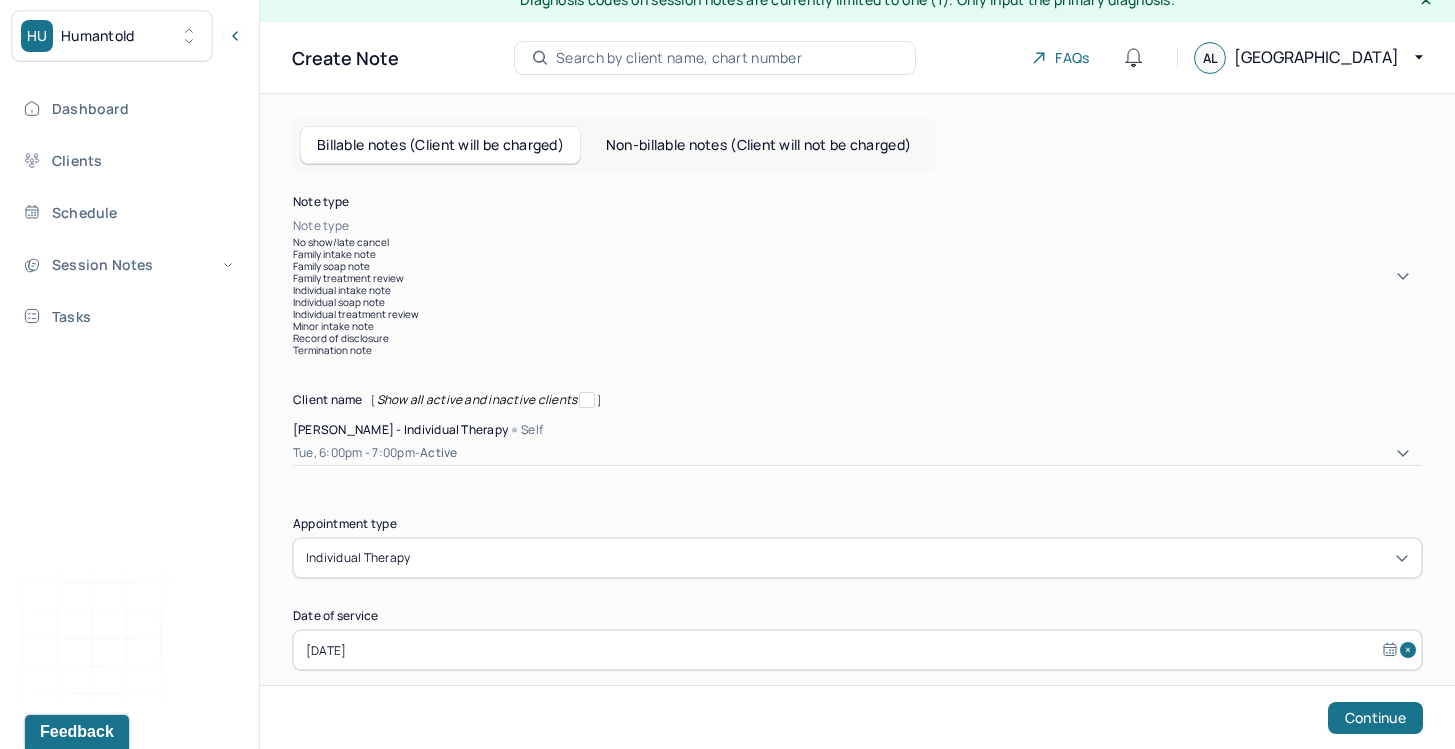 click on "Individual soap note" at bounding box center (857, 302) 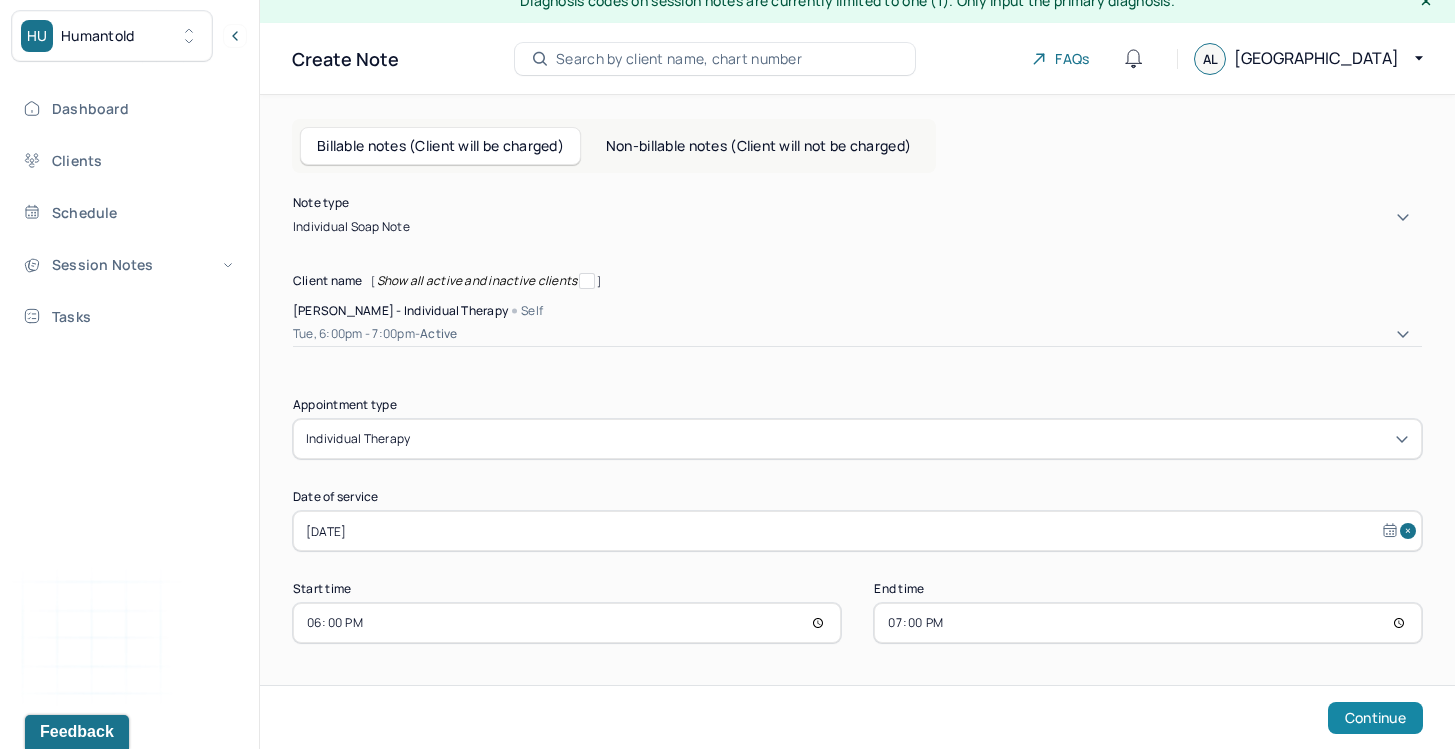 click on "Continue" at bounding box center [1375, 718] 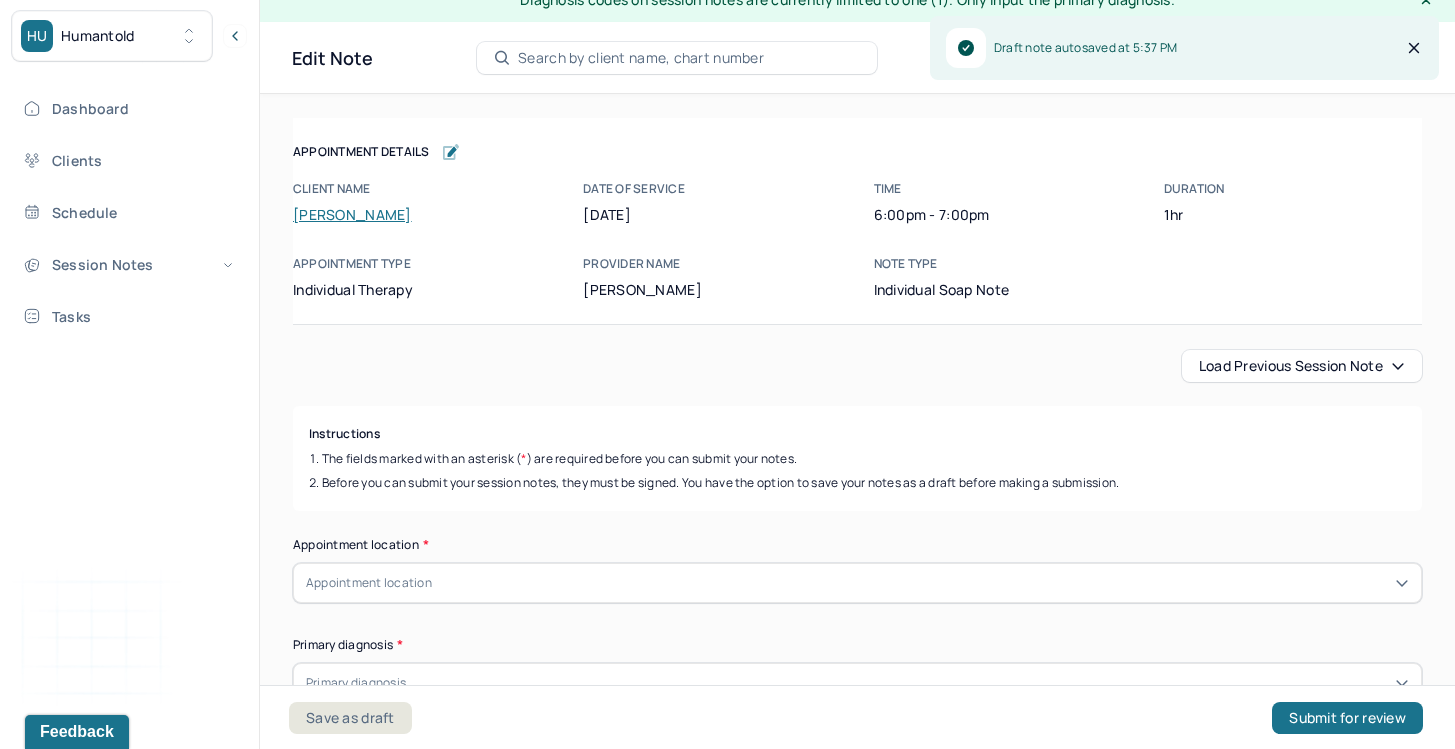 click on "Load previous session note" at bounding box center (1302, 366) 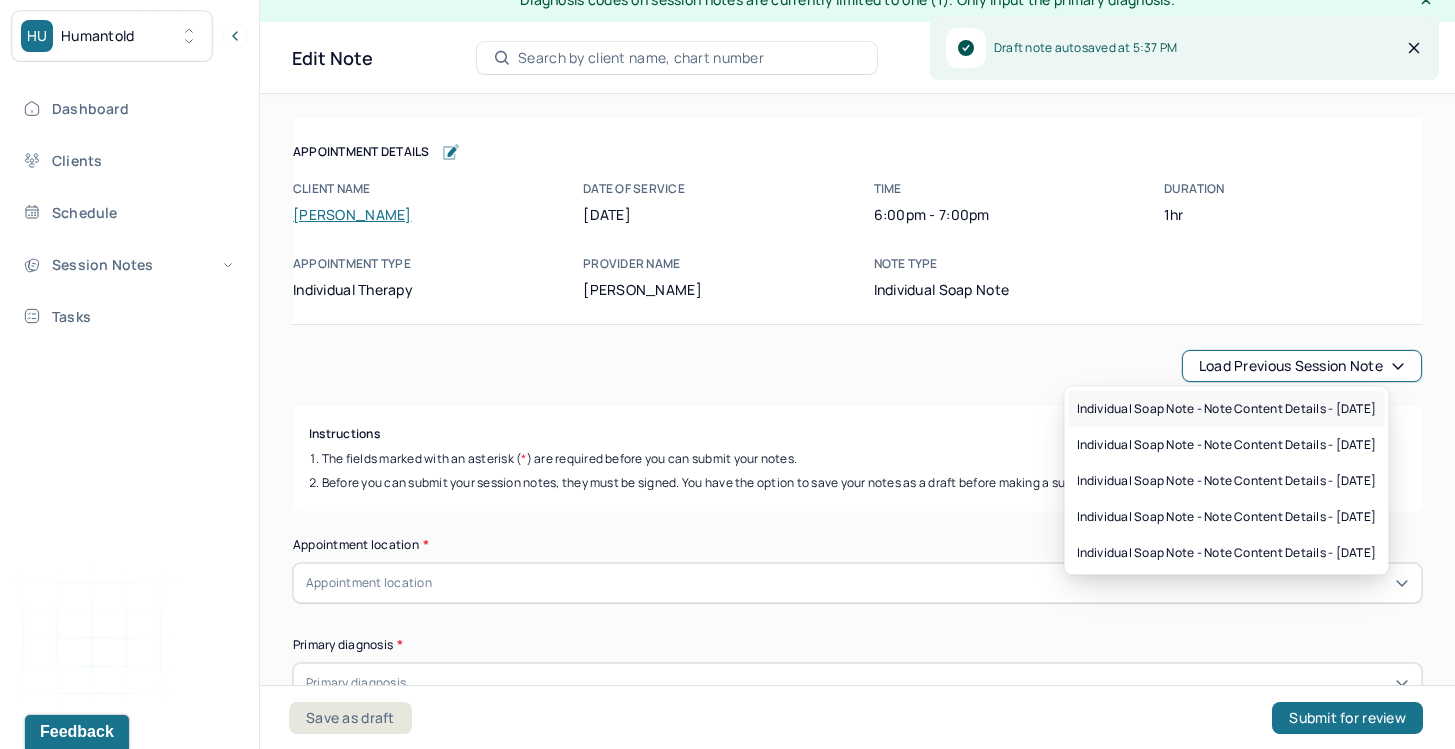 click on "Individual soap note   - Note content Details -   [DATE]" at bounding box center (1227, 409) 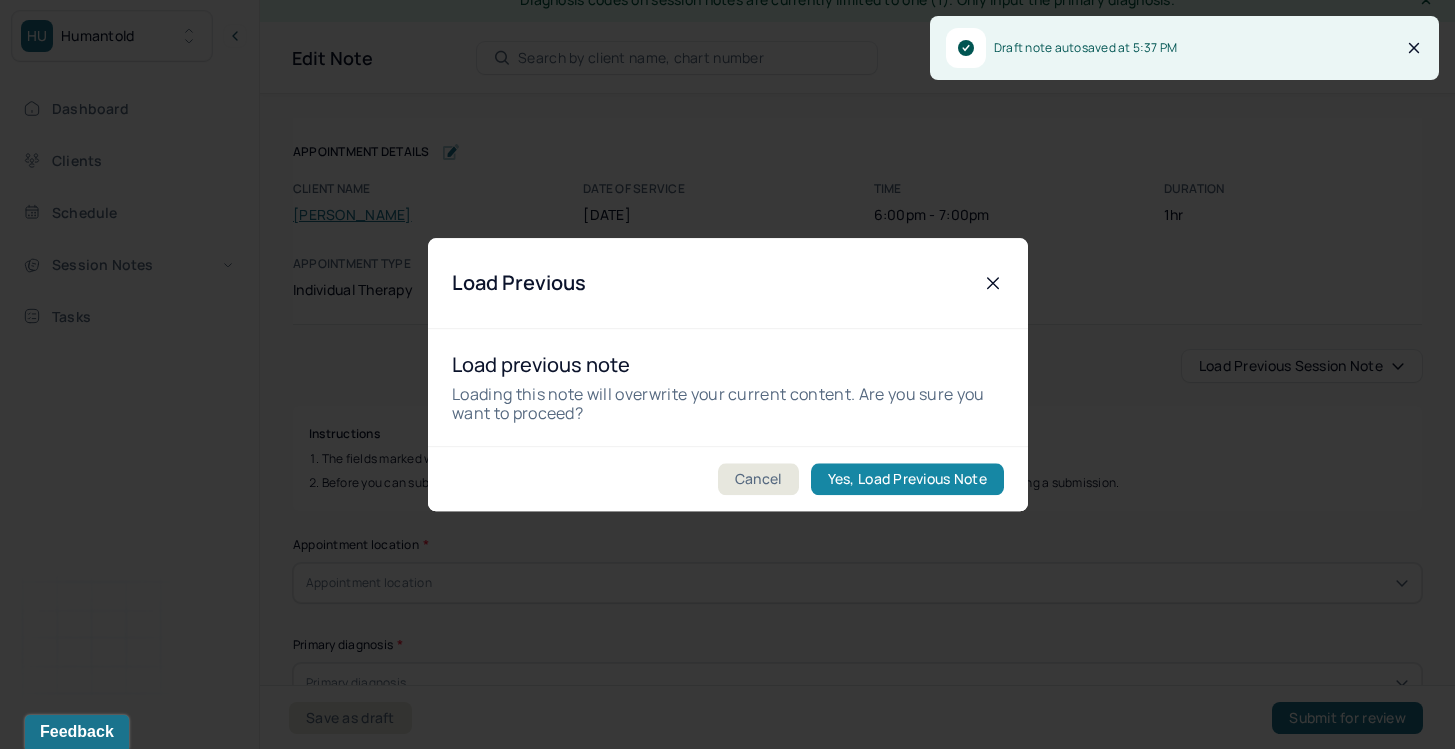 click on "Yes, Load Previous Note" at bounding box center (906, 479) 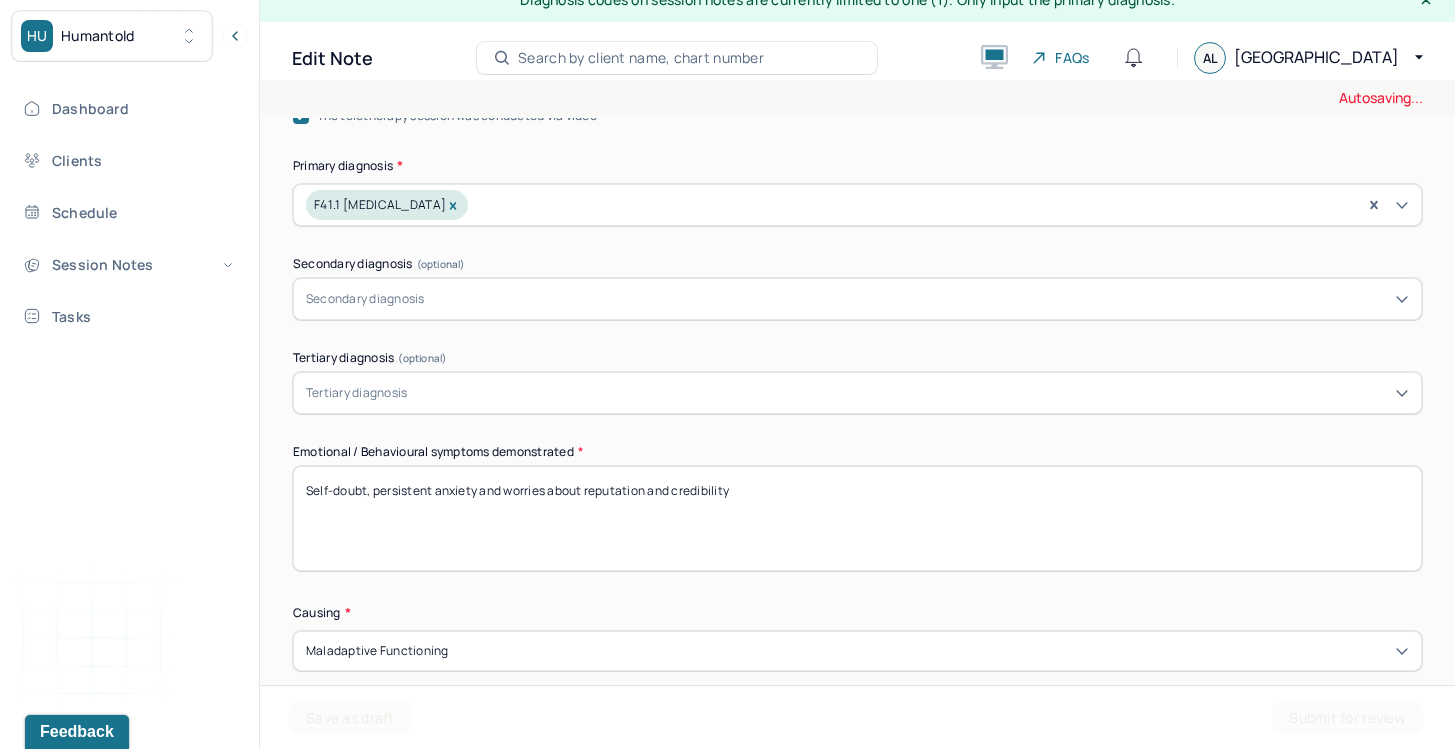 scroll, scrollTop: 751, scrollLeft: 0, axis: vertical 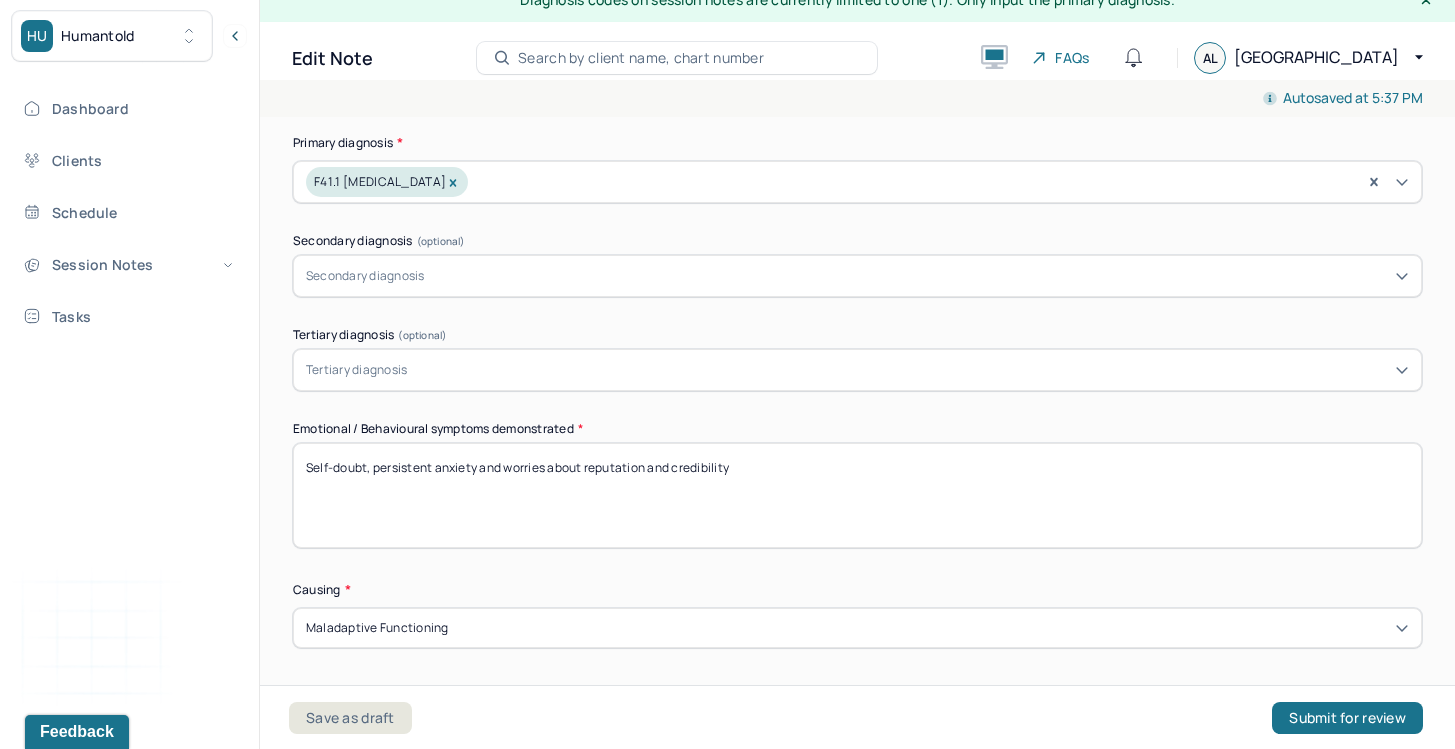 click on "Self-doubt, persistent anxiety and worries about reputation and credibility" at bounding box center (857, 495) 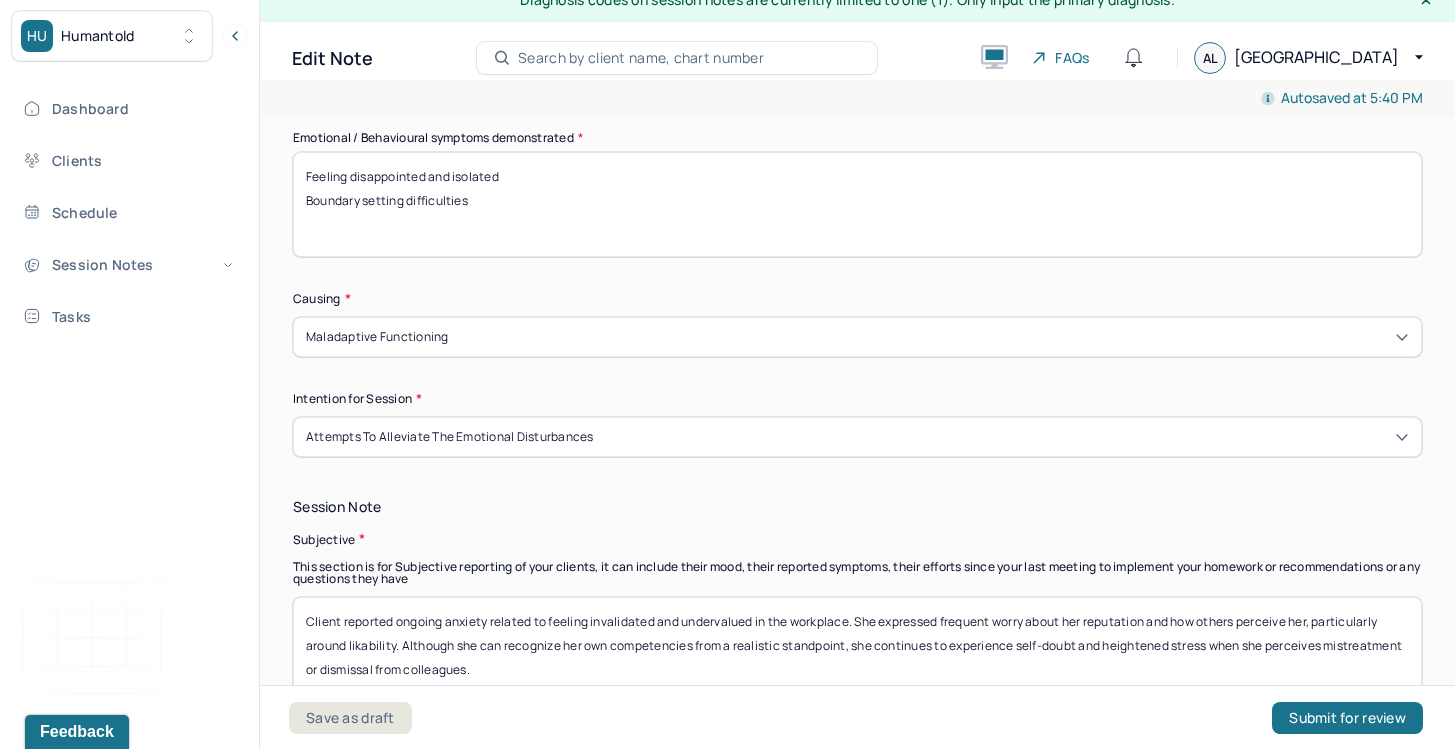 scroll, scrollTop: 1108, scrollLeft: 0, axis: vertical 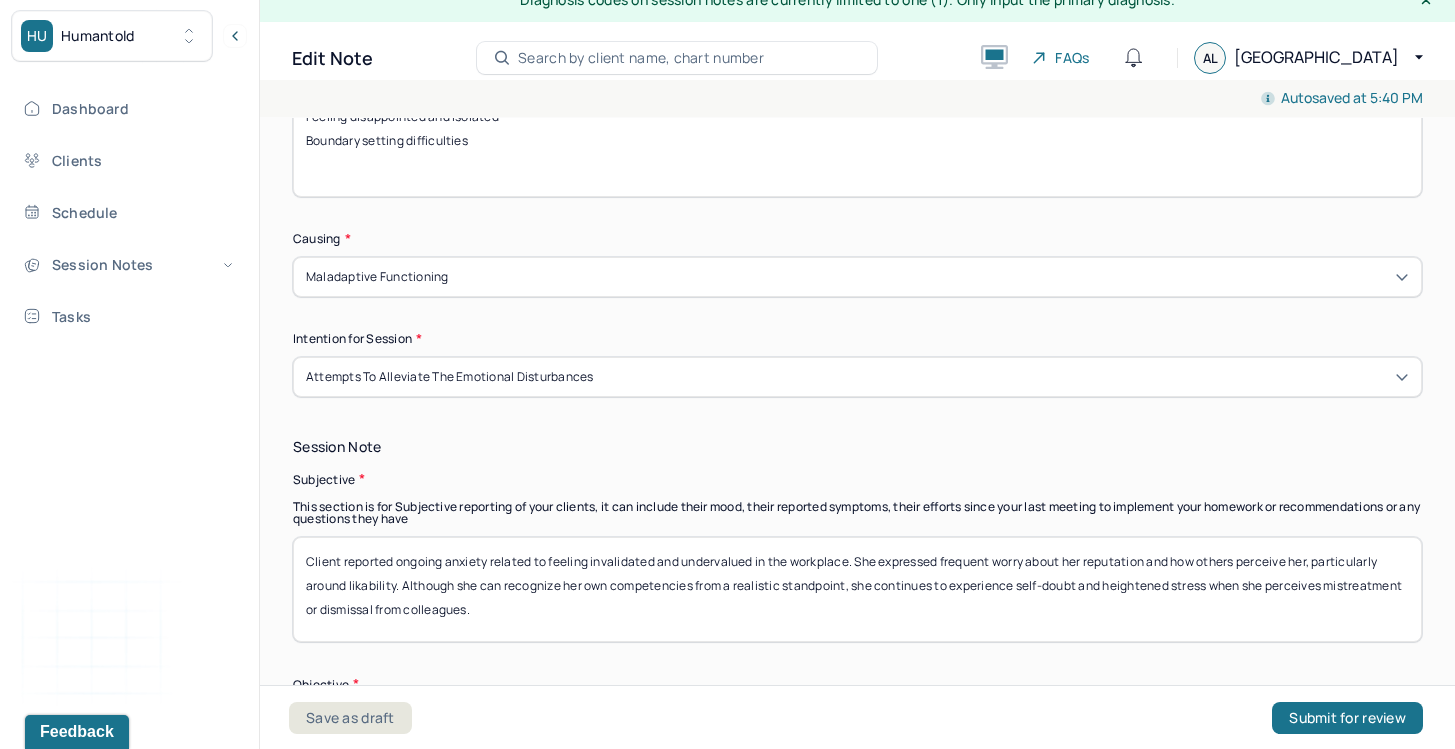 type on "Feeling disappointed and isolated
Boundary setting difficulties" 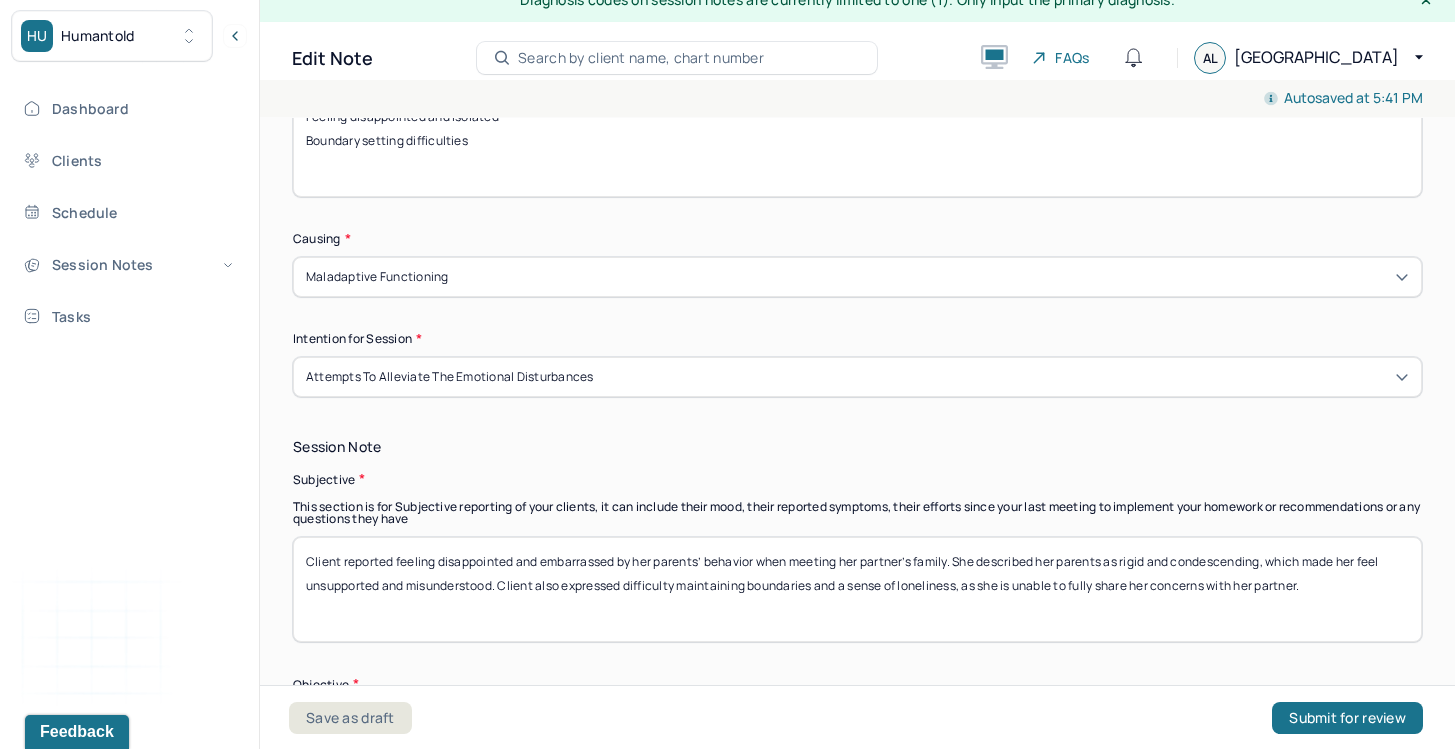 drag, startPoint x: 398, startPoint y: 564, endPoint x: 1016, endPoint y: 595, distance: 618.77704 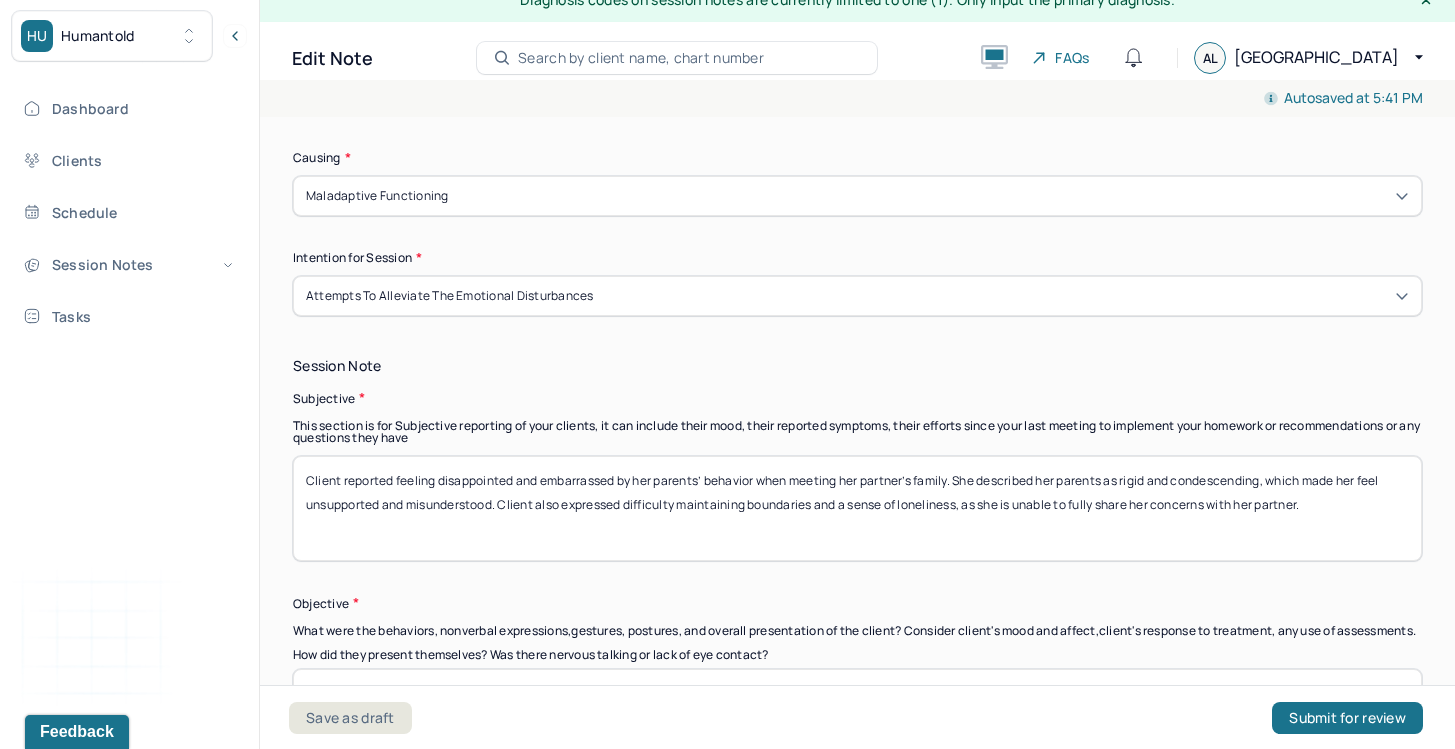 scroll, scrollTop: 1192, scrollLeft: 0, axis: vertical 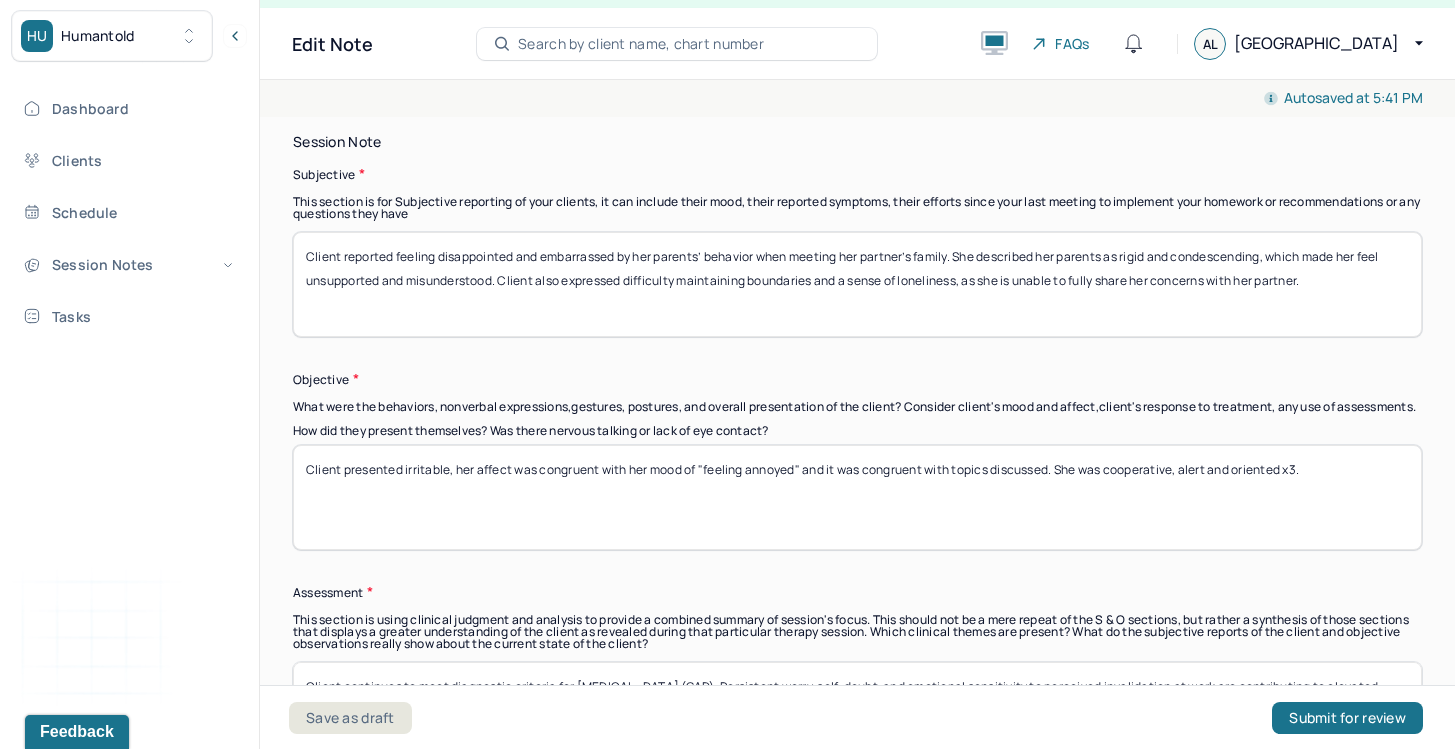 type on "Client reported feeling disappointed and embarrassed by her parents’ behavior when meeting her partner’s family. She described her parents as rigid and condescending, which made her feel unsupported and misunderstood. Client also expressed difficulty maintaining boundaries and a sense of loneliness, as she is unable to fully share her concerns with her partner." 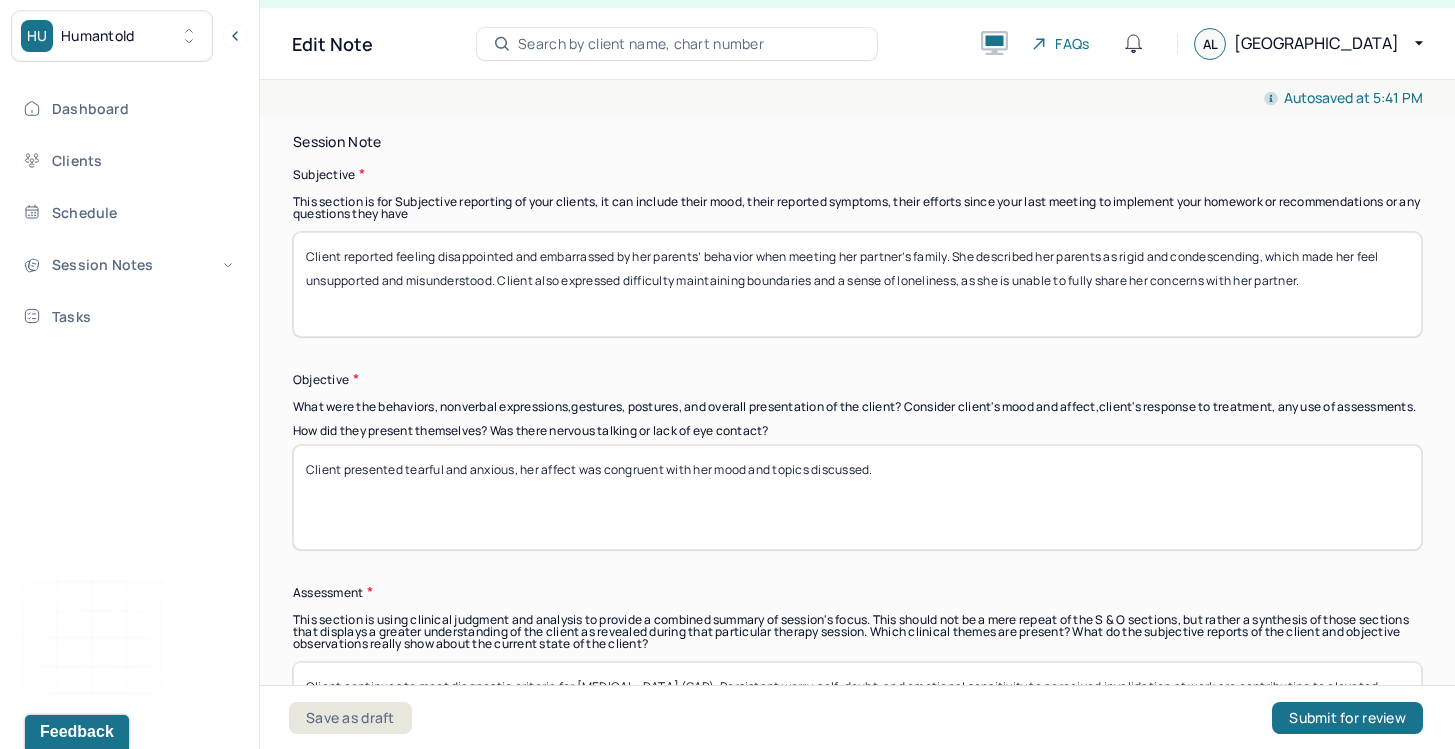 click on "Client presented tearful and anxious, her affect was congruent with her mood and topics discussed." at bounding box center [857, 497] 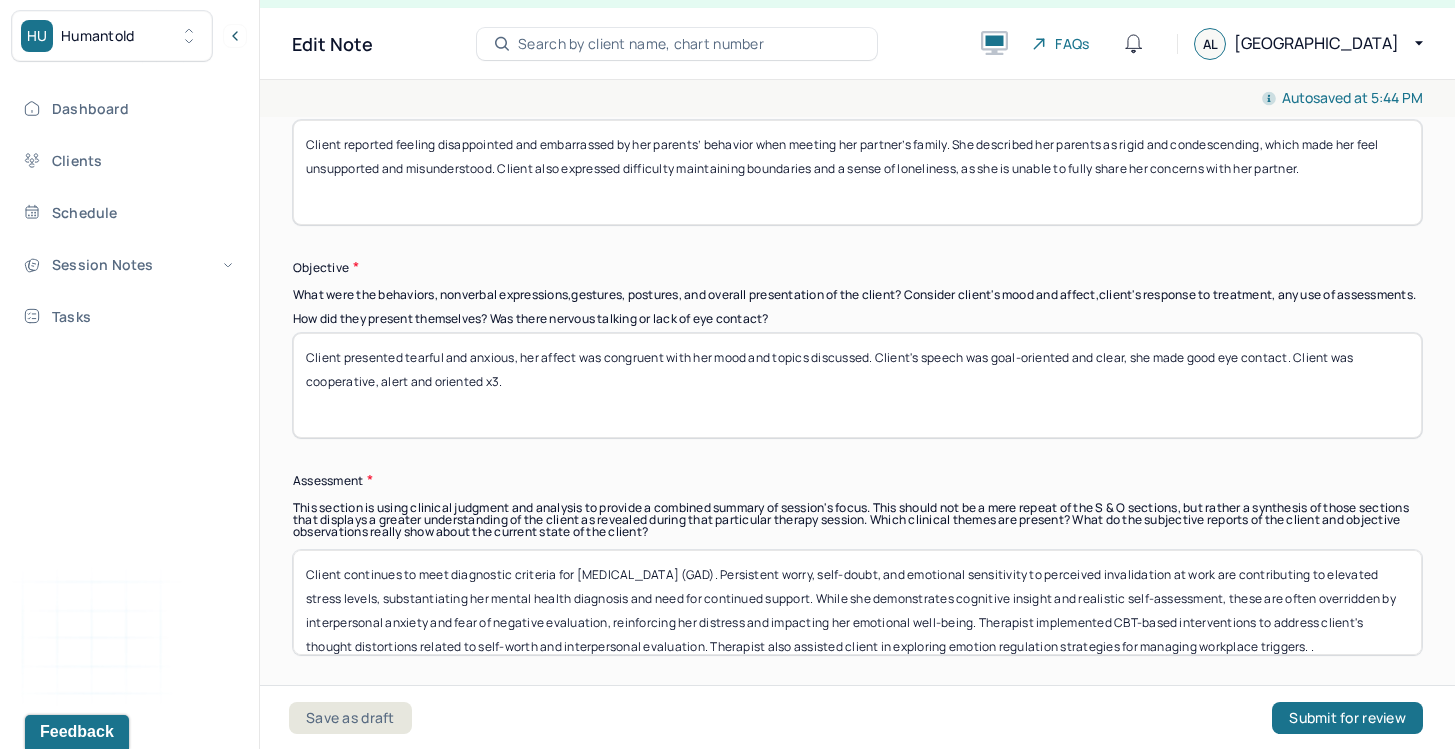 scroll, scrollTop: 1512, scrollLeft: 0, axis: vertical 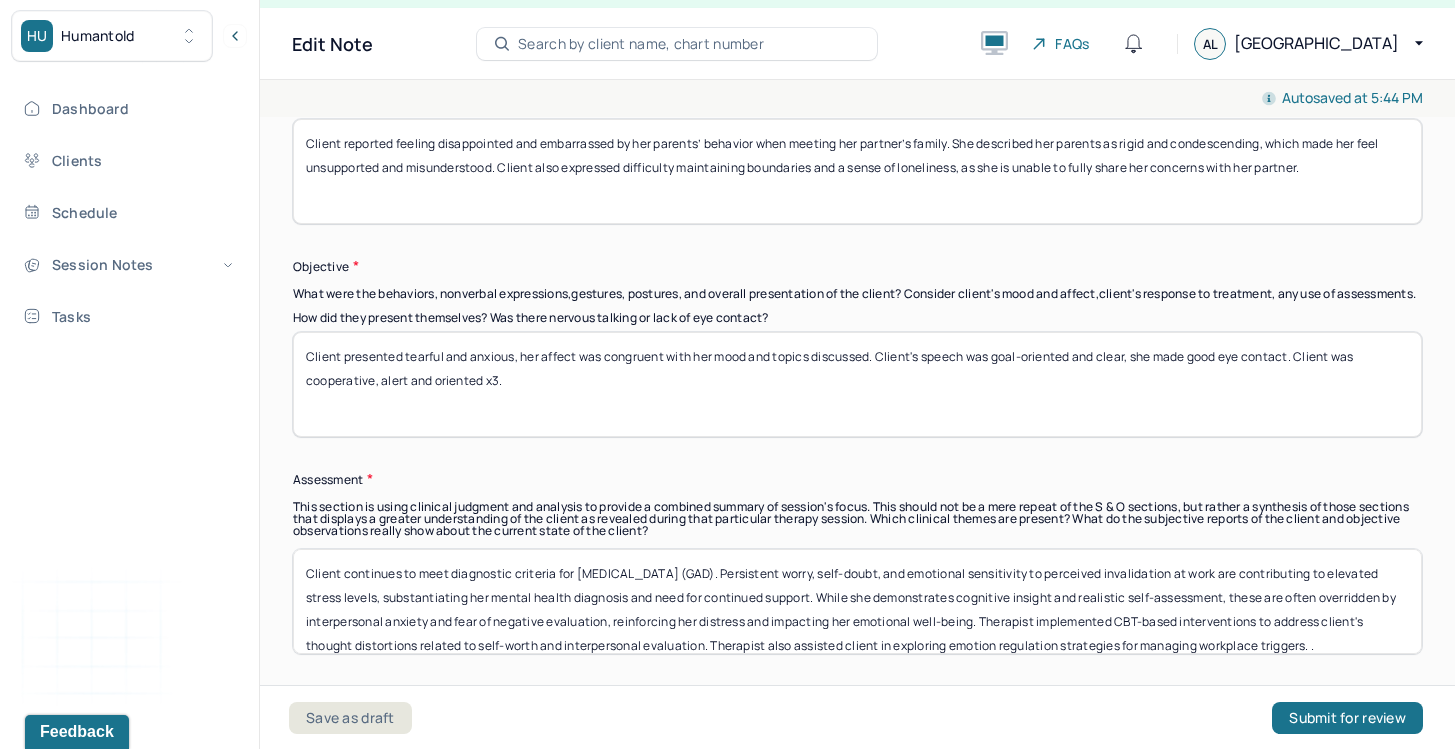 type on "Client presented tearful and anxious, her affect was congruent with her mood and topics discussed. Client's speech was goal-oriented and clear, she made good eye contact. Client was cooperative, alert and oriented x3." 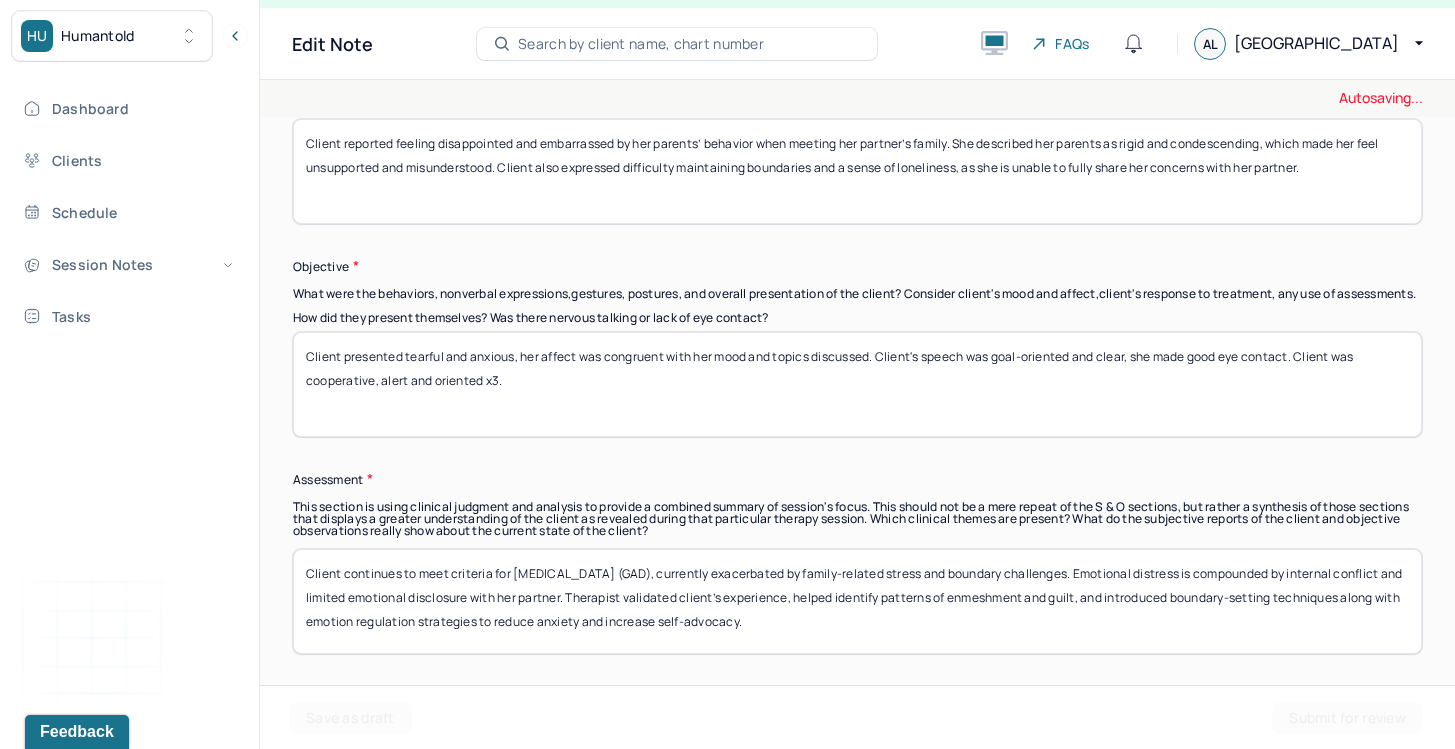 drag, startPoint x: 693, startPoint y: 601, endPoint x: 944, endPoint y: 633, distance: 253.03162 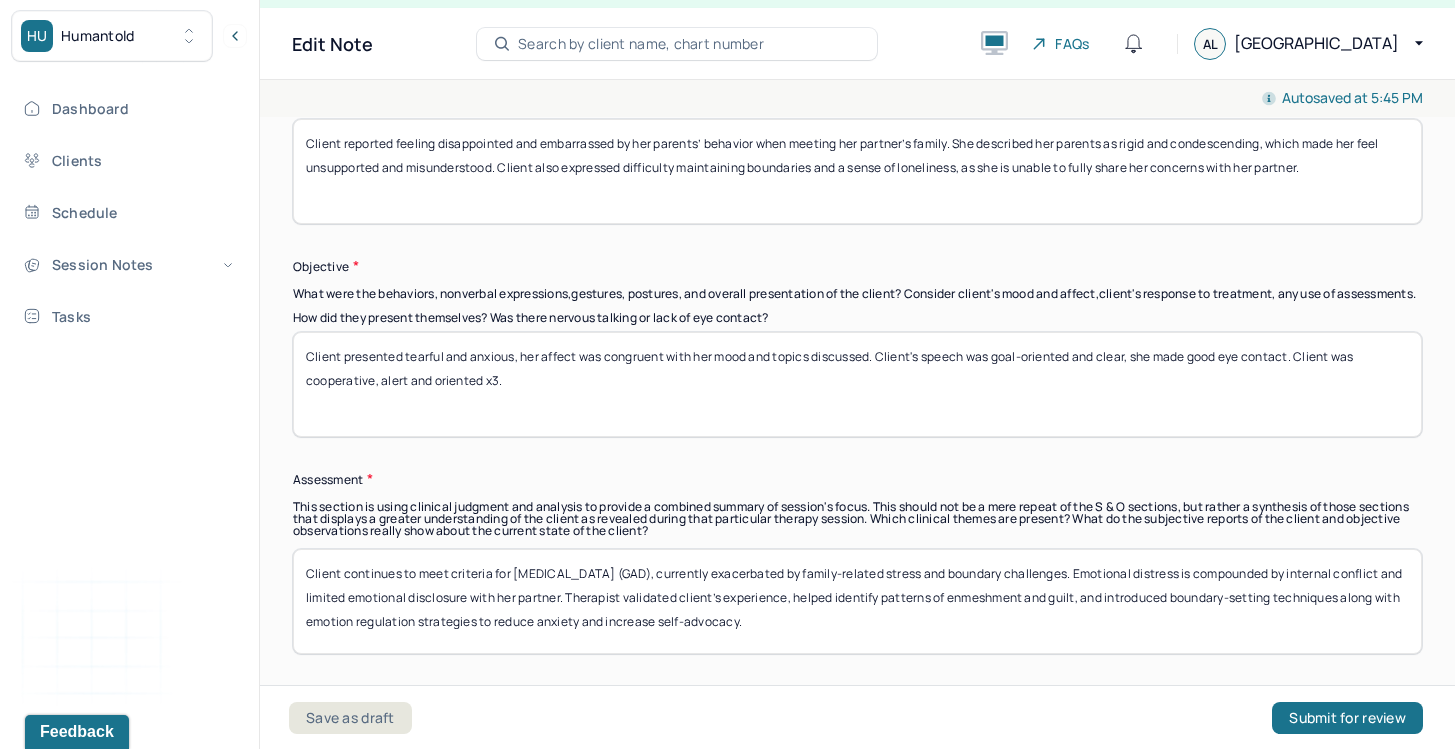 click on "Client continues to meet criteria for [MEDICAL_DATA] (GAD), currently exacerbated by family-related stress and boundary challenges. Emotional distress is compounded by internal conflict and limited emotional disclosure with her partner. Therapist validated client’s experience, helped identify patterns of enmeshment and guilt, and introduced boundary-setting techniques along with emotion regulation strategies to reduce anxiety and increase self-advocacy." at bounding box center (857, 601) 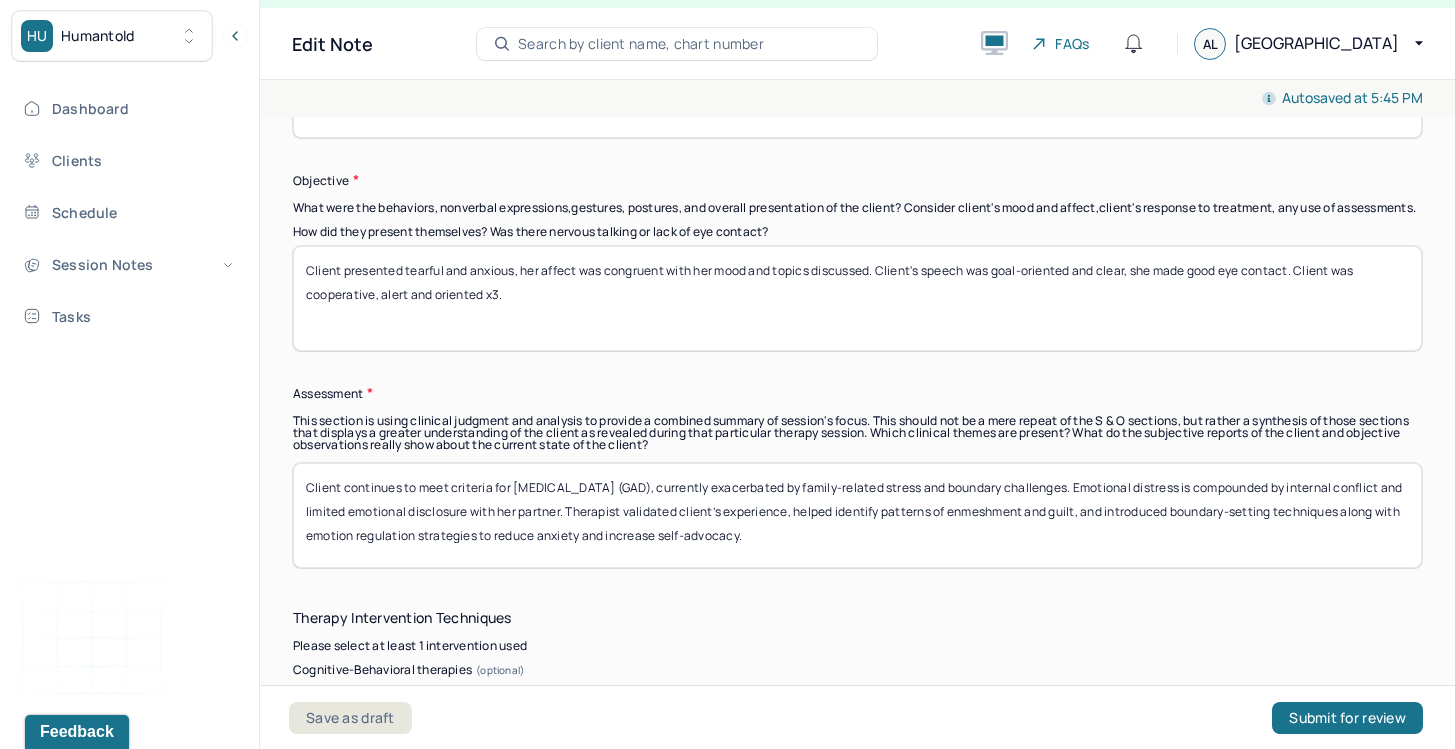 scroll, scrollTop: 1601, scrollLeft: 0, axis: vertical 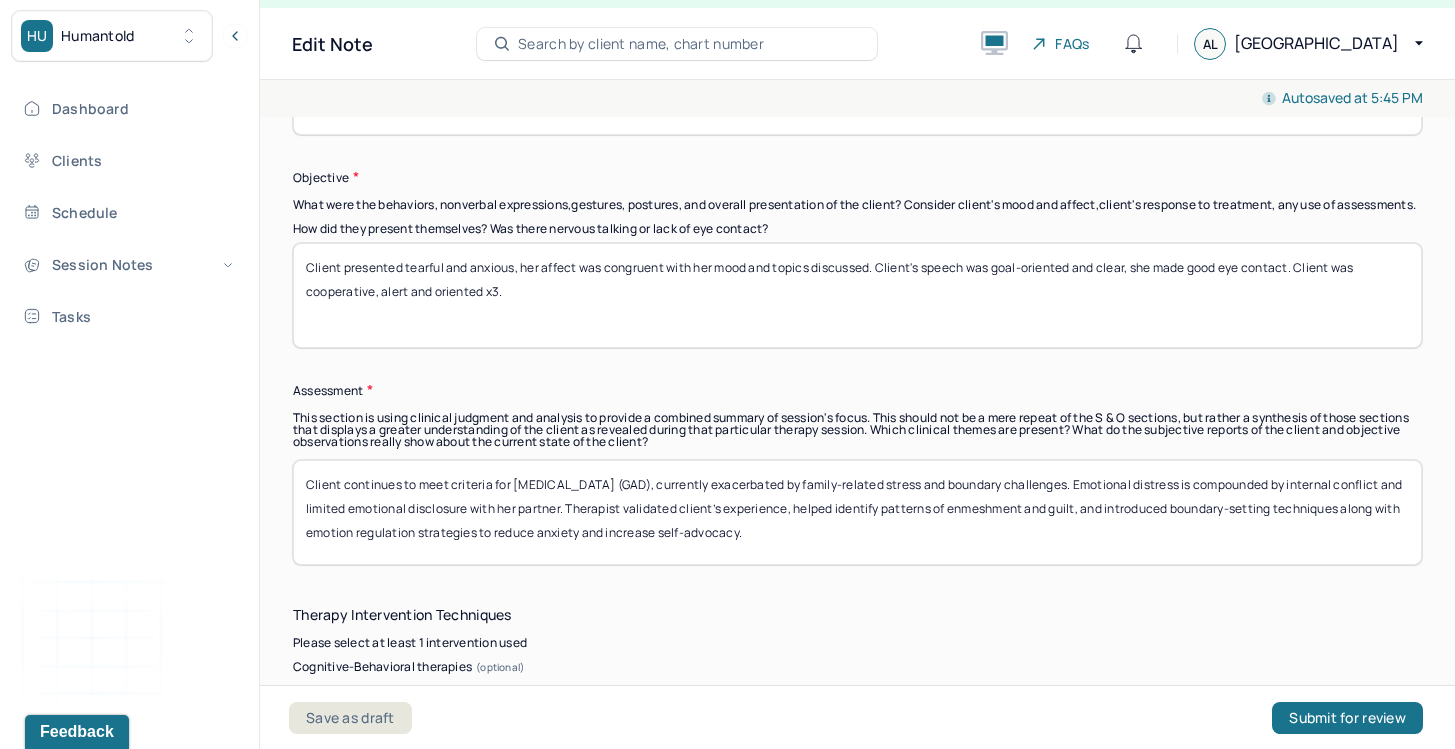 click on "Client continues to meet criteria for [MEDICAL_DATA] (GAD), currently exacerbated by family-related stress and boundary challenges. Emotional distress is compounded by internal conflict and limited emotional disclosure with her partner. Therapist validated client’s experience, helped identify patterns of enmeshment and guilt, and introduced boundary-setting techniques along with emotion regulation strategies to reduce anxiety and increase self-advocacy." at bounding box center [857, 512] 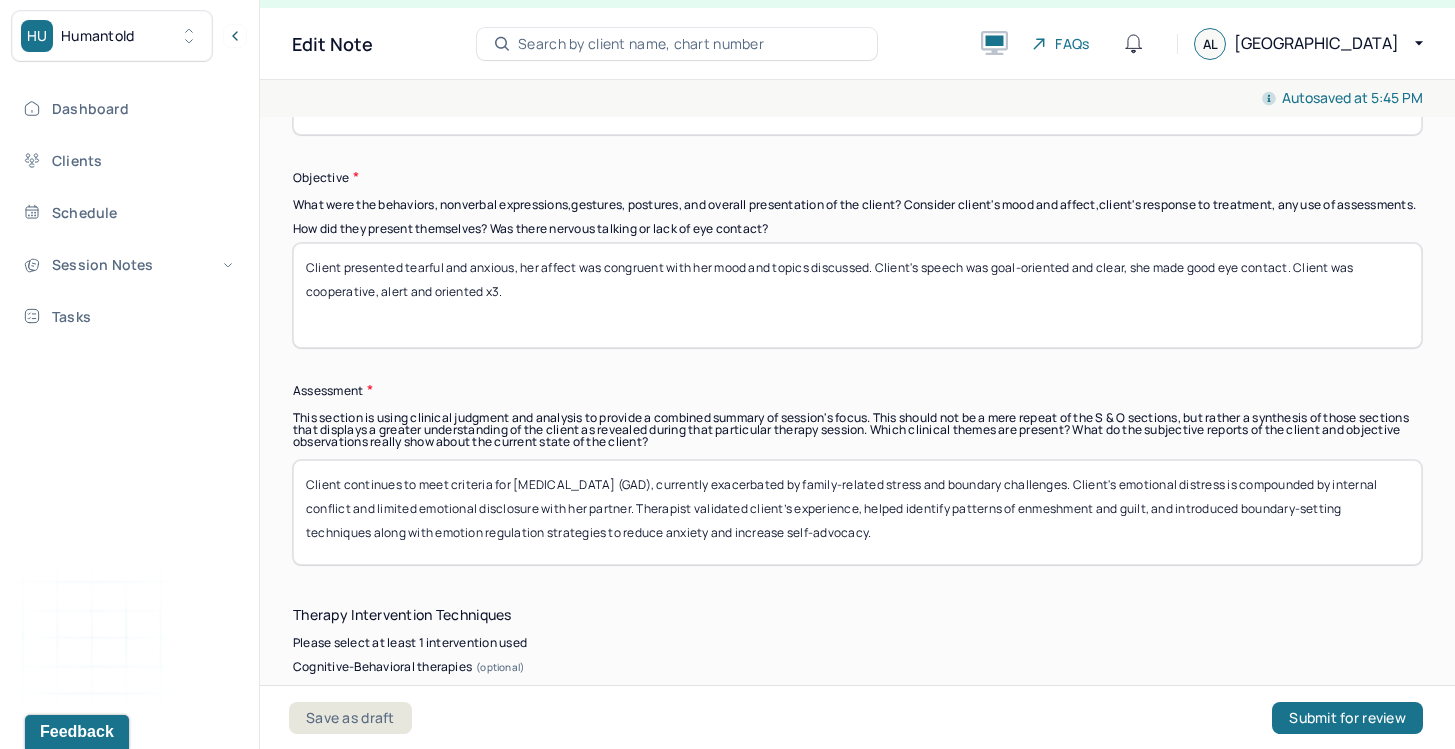 drag, startPoint x: 571, startPoint y: 510, endPoint x: 598, endPoint y: 556, distance: 53.338543 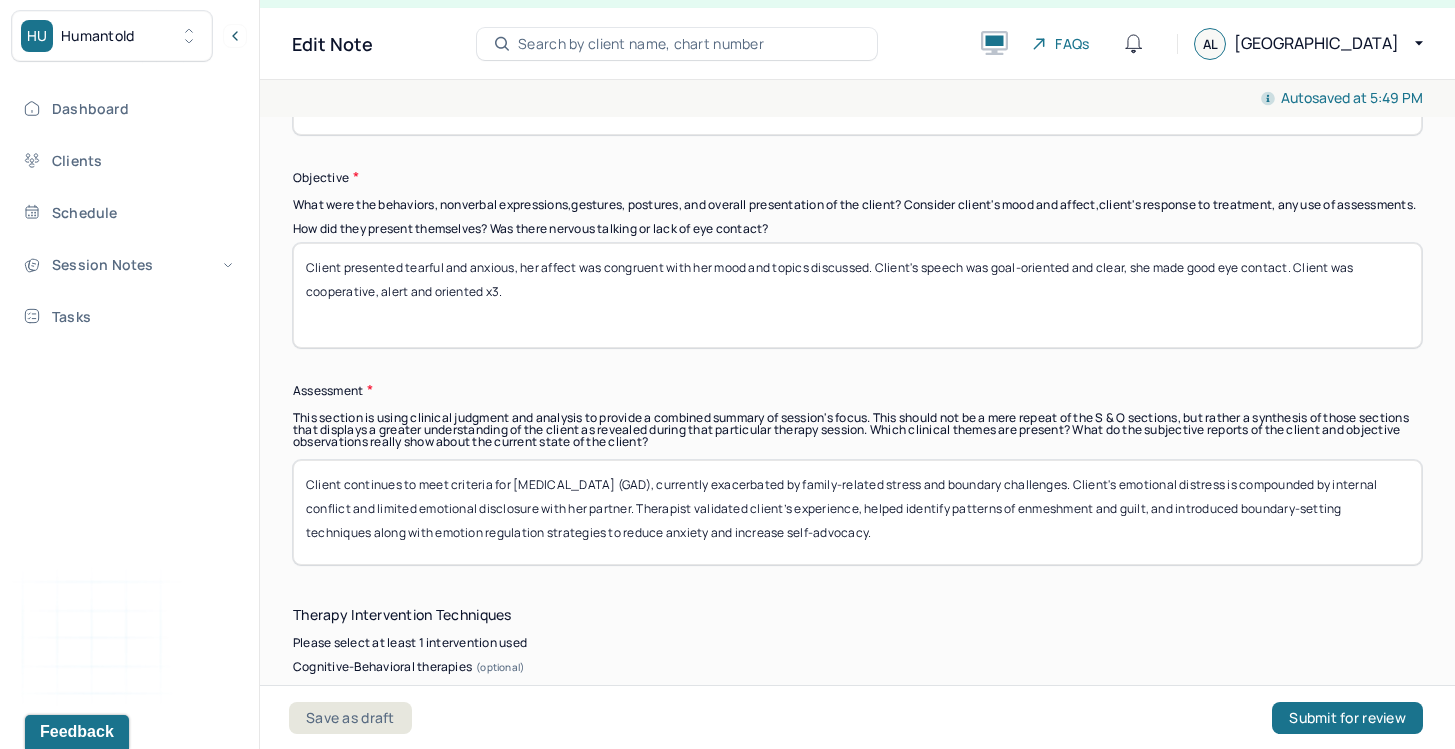 click on "Client continues to meet criteria for [MEDICAL_DATA] (GAD), currently exacerbated by family-related stress and boundary challenges. Client's emotional distress is compounded by internal conflict and limited emotional disclosure with her partner. Therapist validated client’s experience, helped identify patterns of enmeshment and guilt, and introduced boundary-setting techniques along with emotion regulation strategies to reduce anxiety and increase self-advocacy." at bounding box center [857, 512] 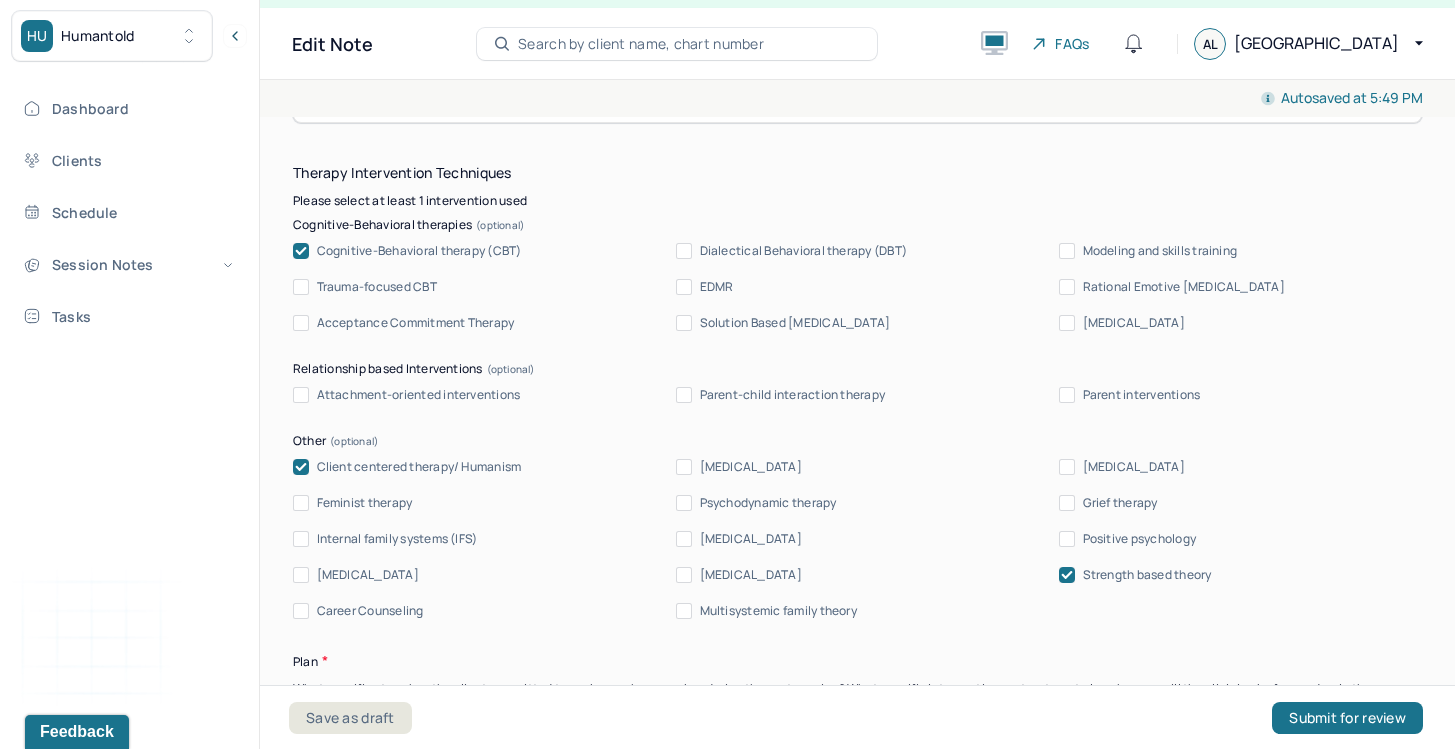 scroll, scrollTop: 2047, scrollLeft: 0, axis: vertical 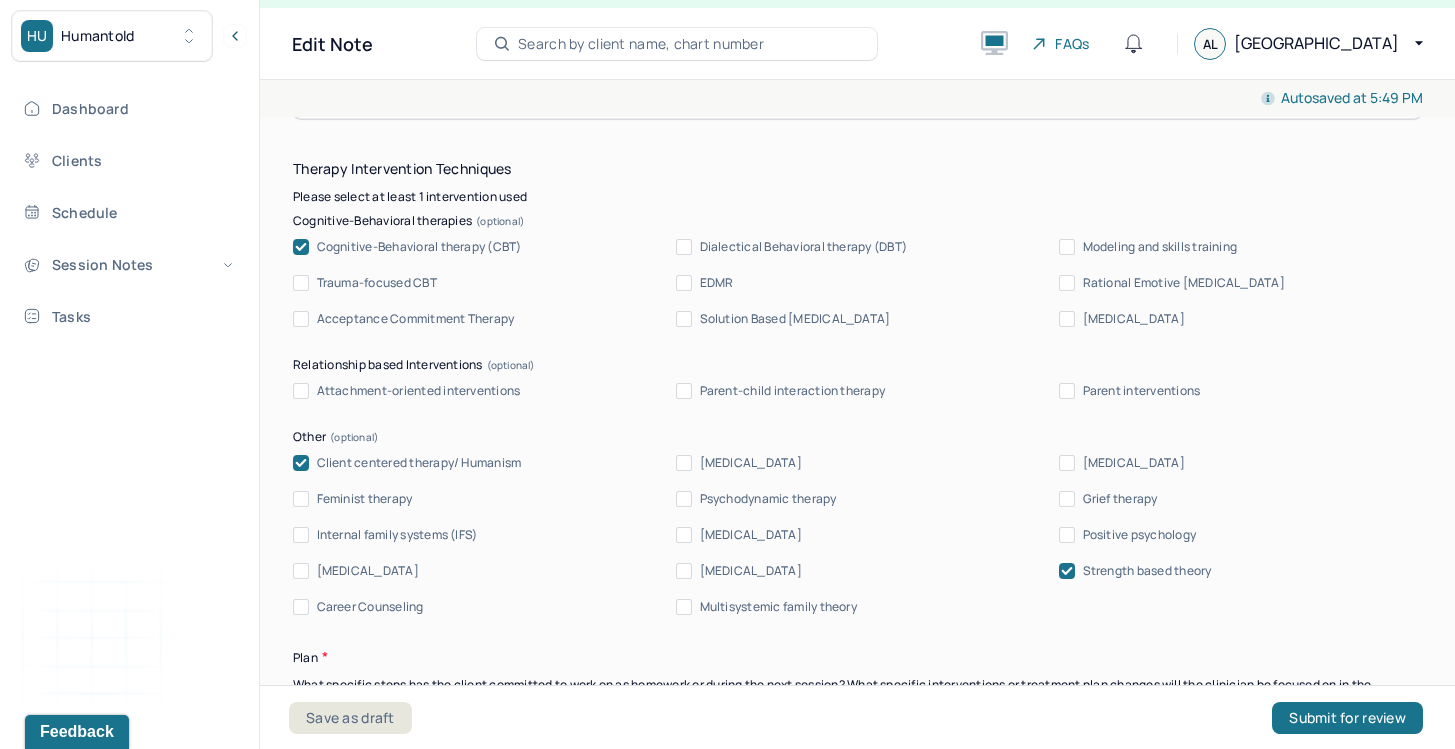 type on "Client continues to meet criteria for [MEDICAL_DATA] (GAD), currently exacerbated by family-related stress and boundary challenges. Client's emotional distress is compounded by internal conflict and limited emotional disclosure with her partner. Therapist validated client’s experience, helped identify patterns of enmeshment and guilt, and introduced boundary-setting techniques along with emotion regulation strategies to reduce anxiety and increase self-advocacy." 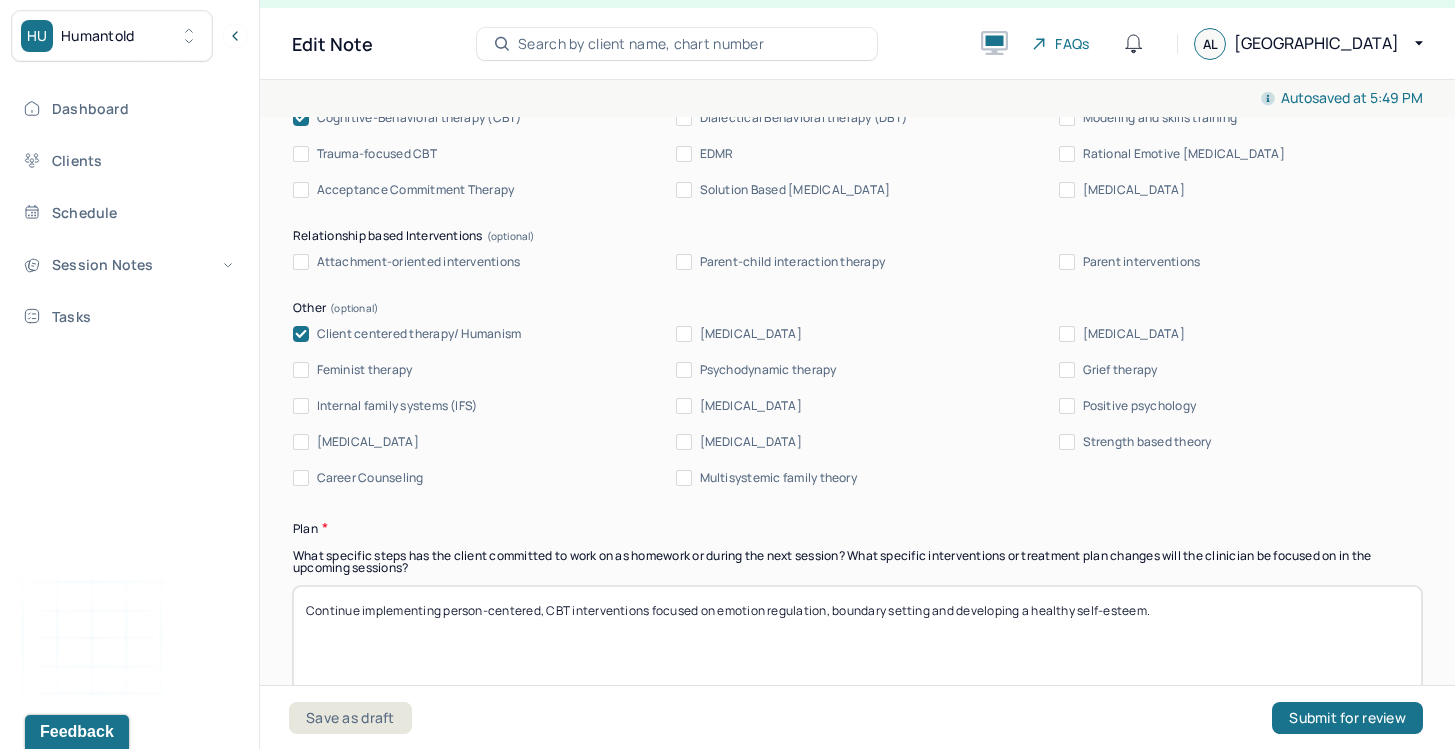 scroll, scrollTop: 2251, scrollLeft: 0, axis: vertical 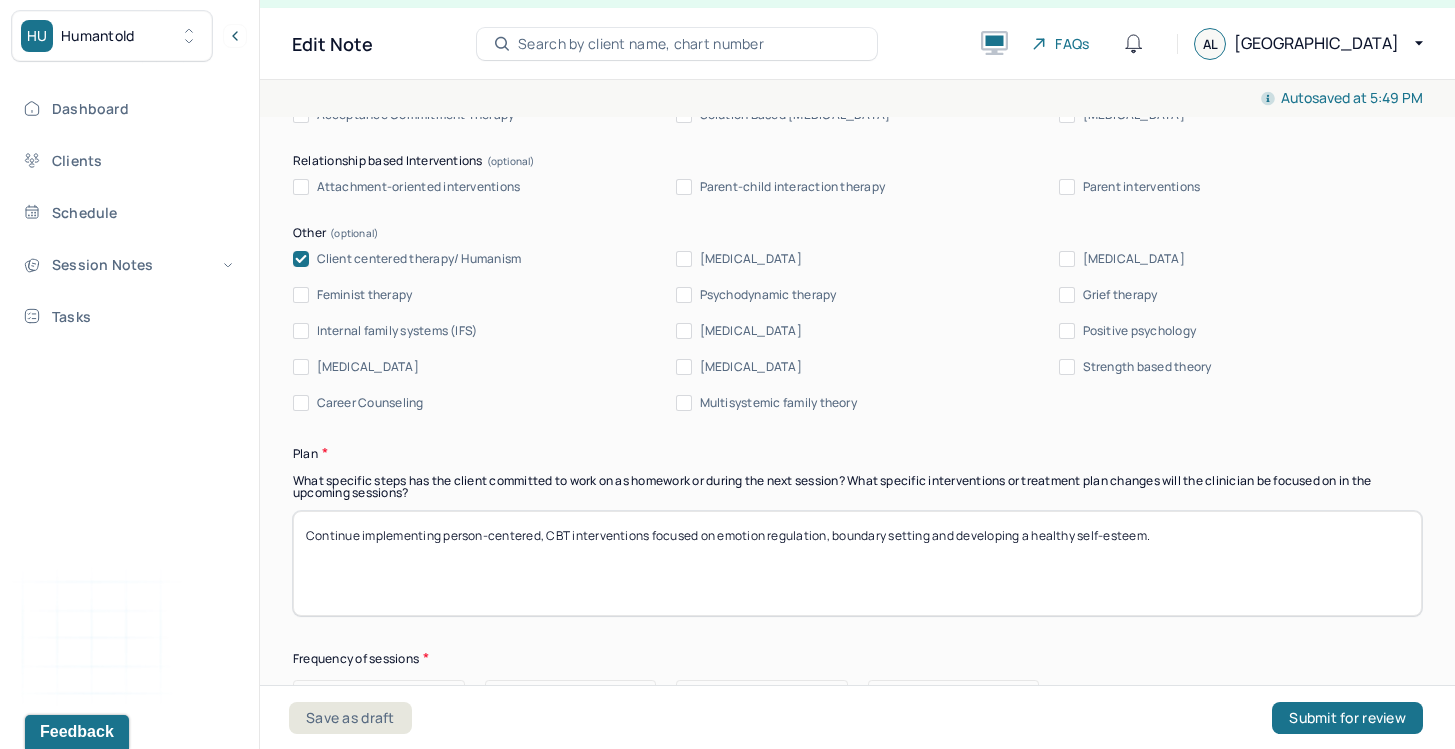 click on "Continue implementing person-centered, CBT interventions focused on emotion regulation, boundary setting and developing a healthy self-esteem." at bounding box center [857, 563] 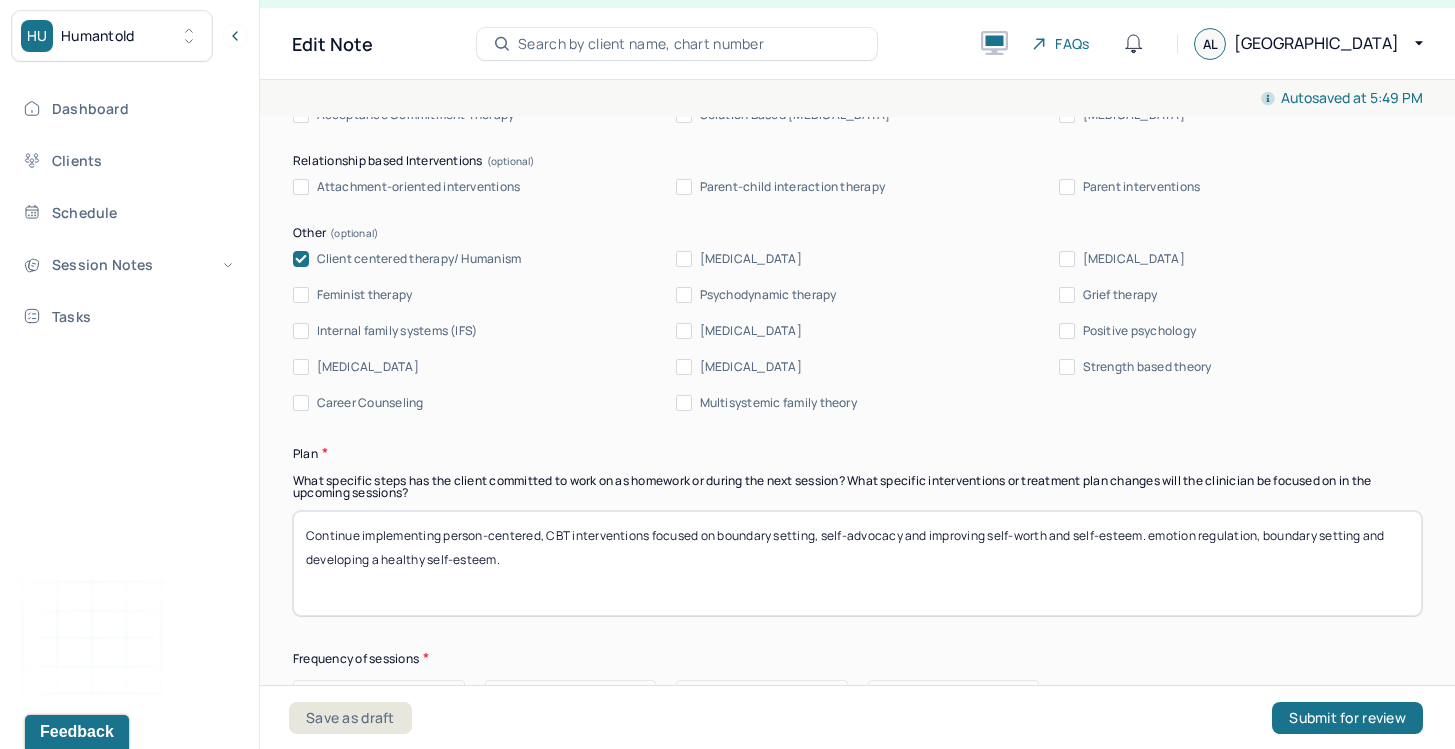 drag, startPoint x: 1134, startPoint y: 576, endPoint x: 1155, endPoint y: 545, distance: 37.44329 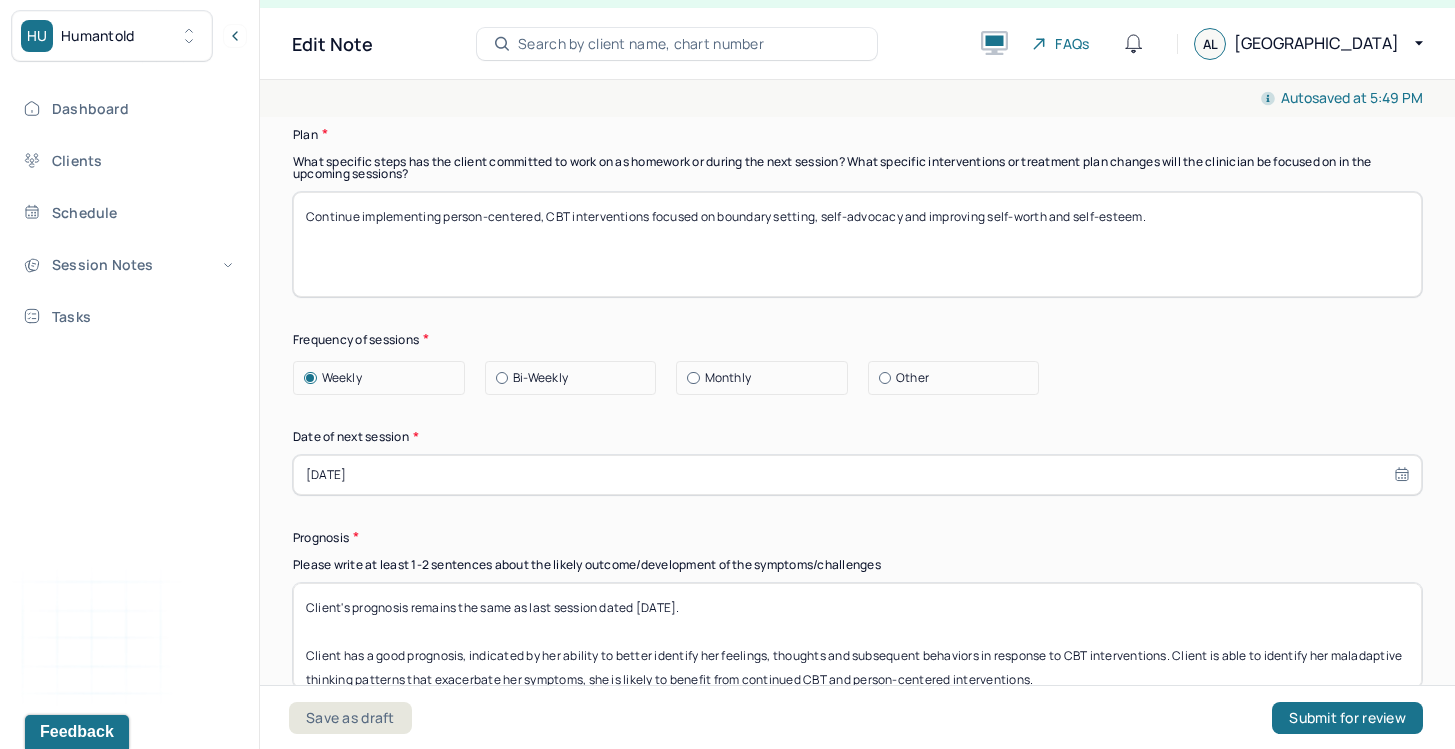 scroll, scrollTop: 2576, scrollLeft: 0, axis: vertical 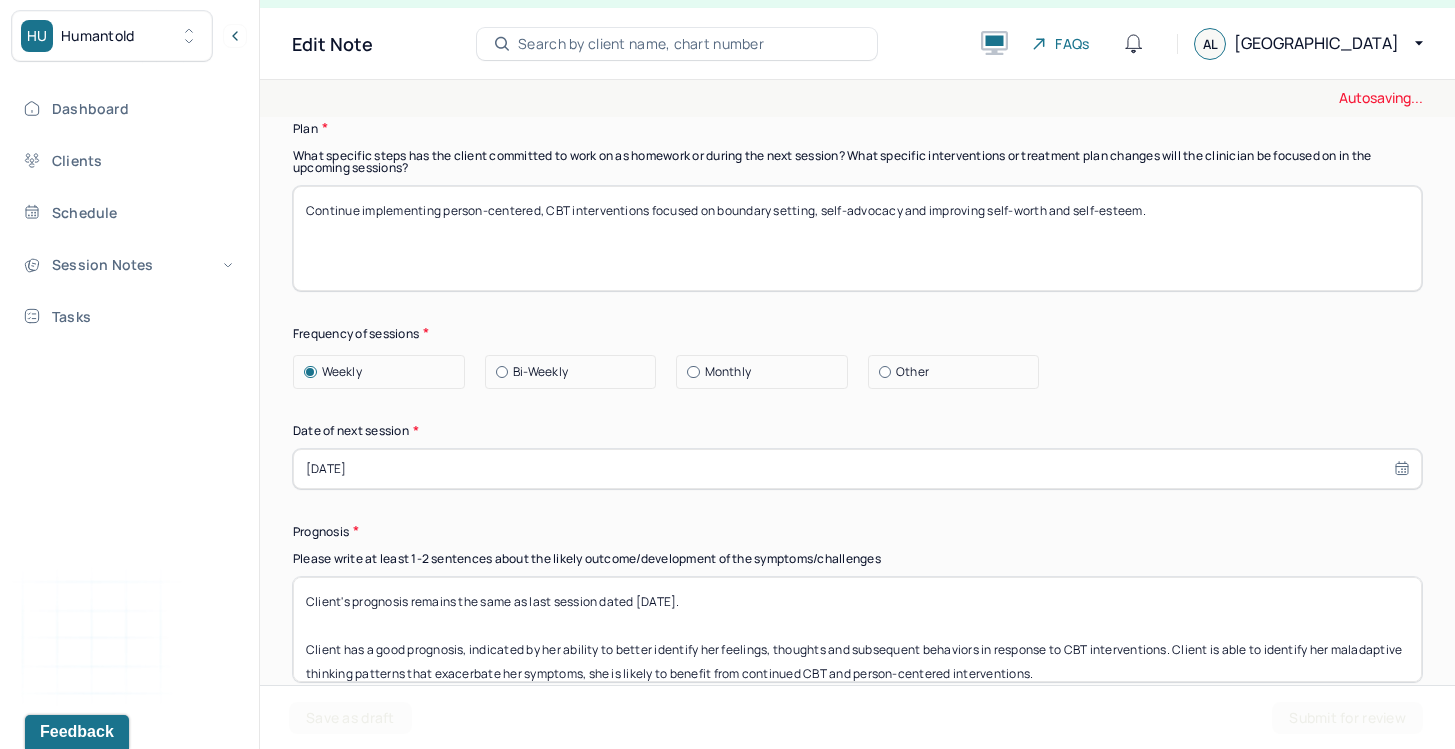 type on "Continue implementing person-centered, CBT interventions focused on boundary setting, self-advocacy and improving self-worth and self-esteem." 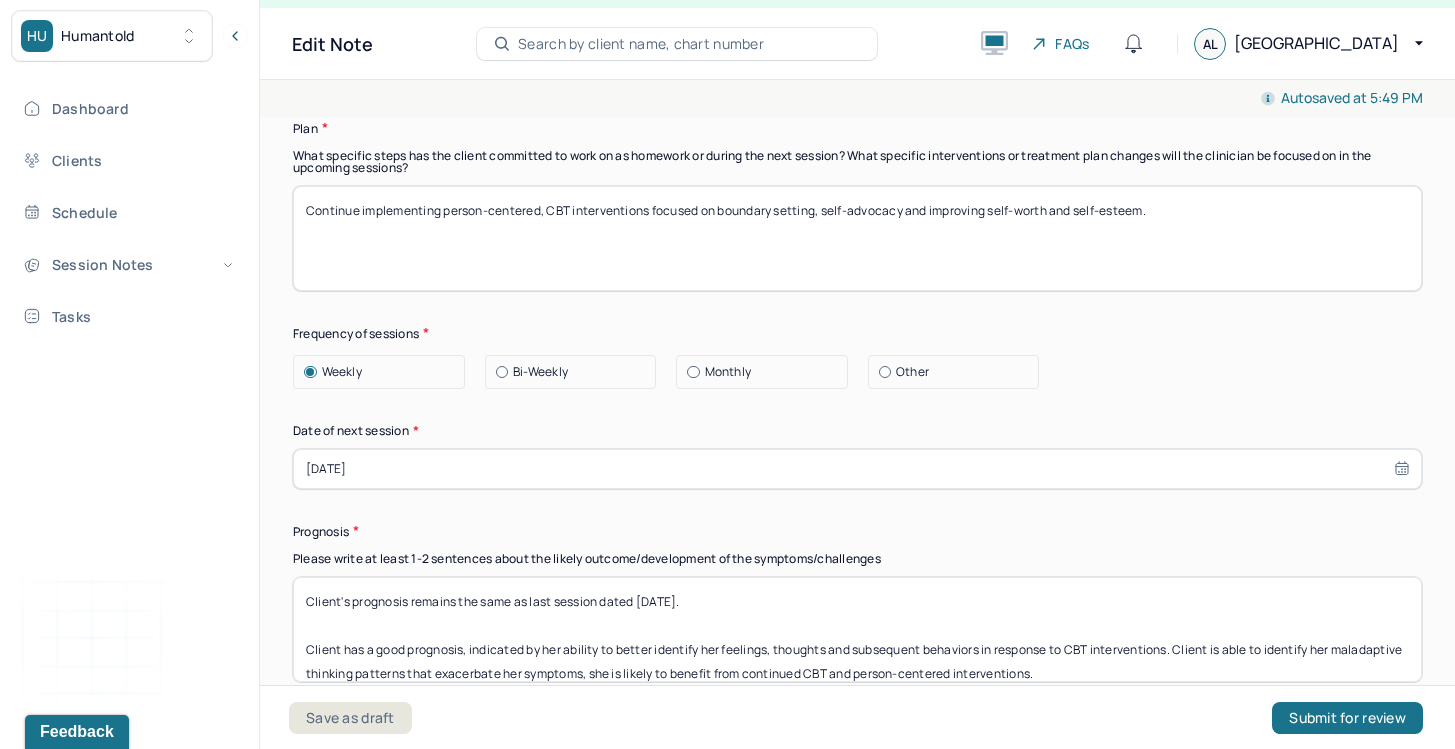 click on "Weekly Bi-Weekly Monthly Other" at bounding box center (857, 372) 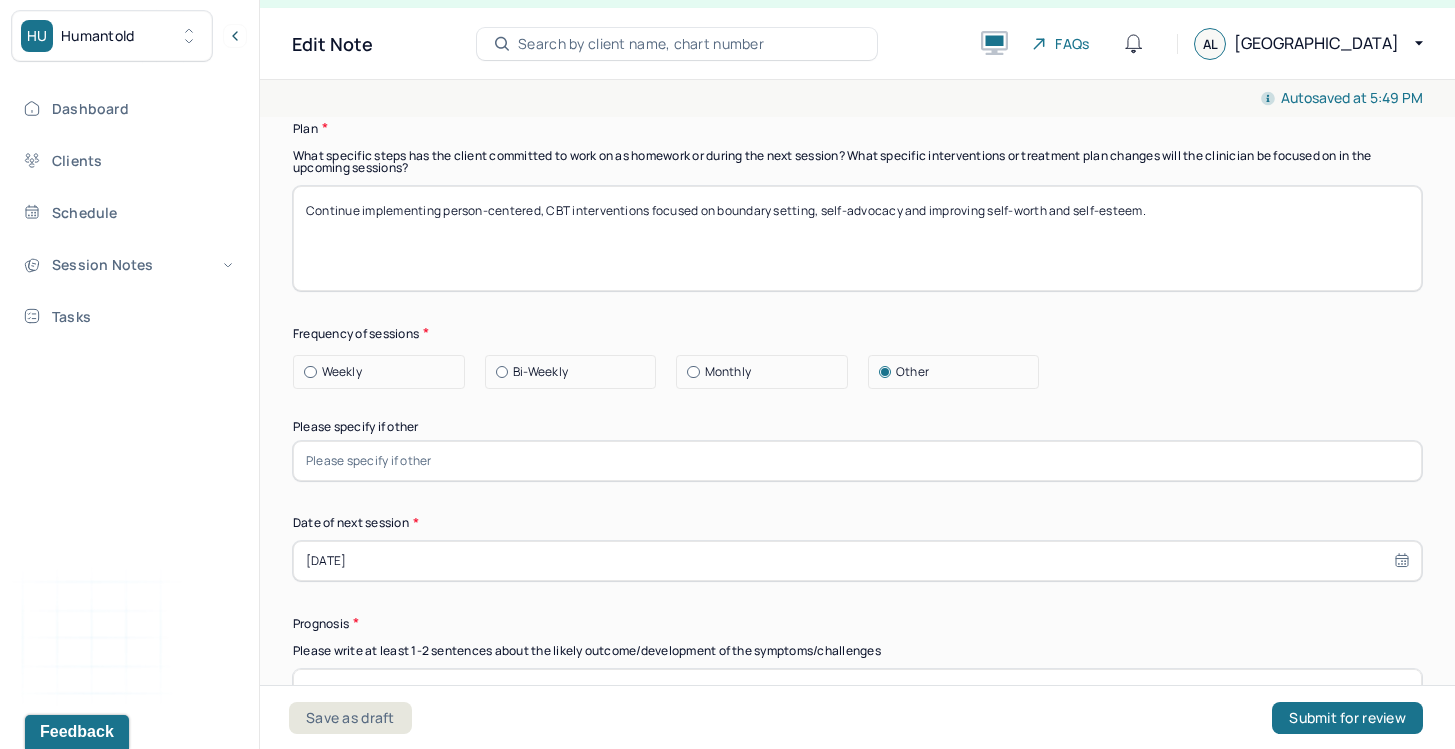 click on "Therapy Intervention Techniques Please select at least 1 intervention used Cognitive-Behavioral therapies Cognitive-Behavioral therapy (CBT) Dialectical Behavioral therapy (DBT) Modeling and skills training Trauma-focused CBT EDMR Rational Emotive [MEDICAL_DATA] Acceptance Commitment Therapy Solution Based [MEDICAL_DATA] [MEDICAL_DATA] Relationship based Interventions Attachment-oriented interventions Parent-child interaction therapy Parent interventions Other Client centered therapy/ Humanism [MEDICAL_DATA] [MEDICAL_DATA] Feminist therapy Psychodynamic therapy Grief therapy Internal family systems (IFS) [MEDICAL_DATA] Positive psychology [MEDICAL_DATA] [MEDICAL_DATA] Strength based theory Career Counseling Multisystemic family theory Plan What specific steps has the client committed to work on as homework or during the next session? What specific interventions or treatment plan changes will the clinician be focused on in the upcoming sessions? Frequency of sessions Weekly Other" at bounding box center (857, 286) 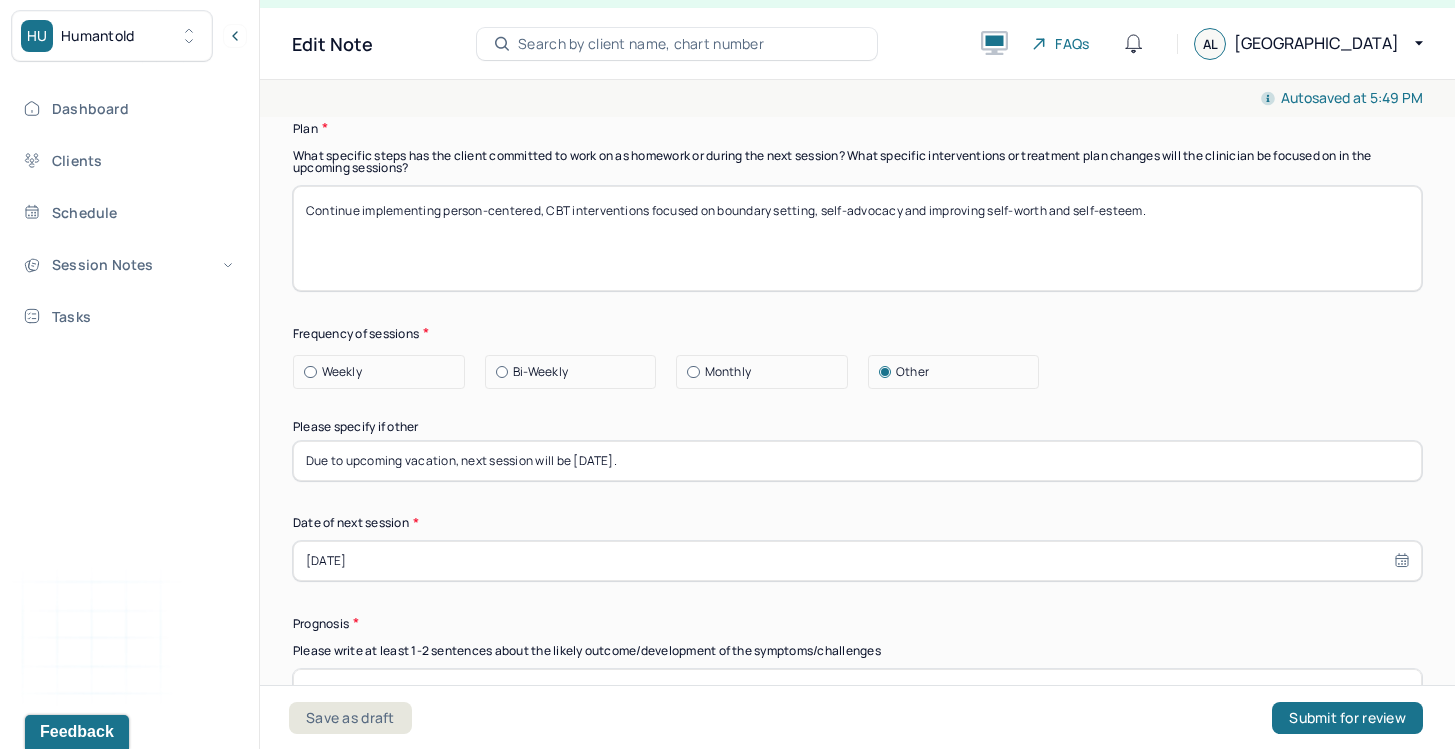 type on "Due to upcoming vacation, next session will be [DATE]." 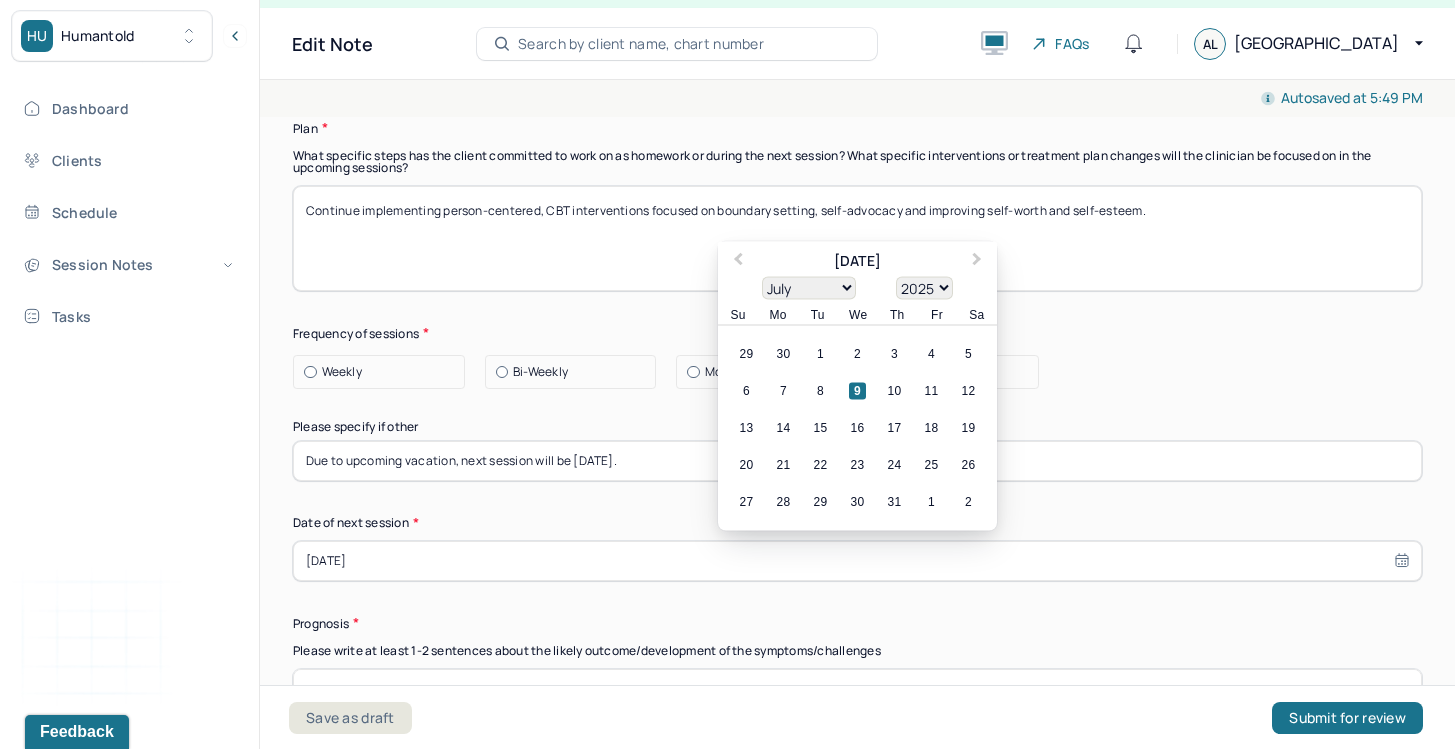 click on "[DATE]" at bounding box center [857, 561] 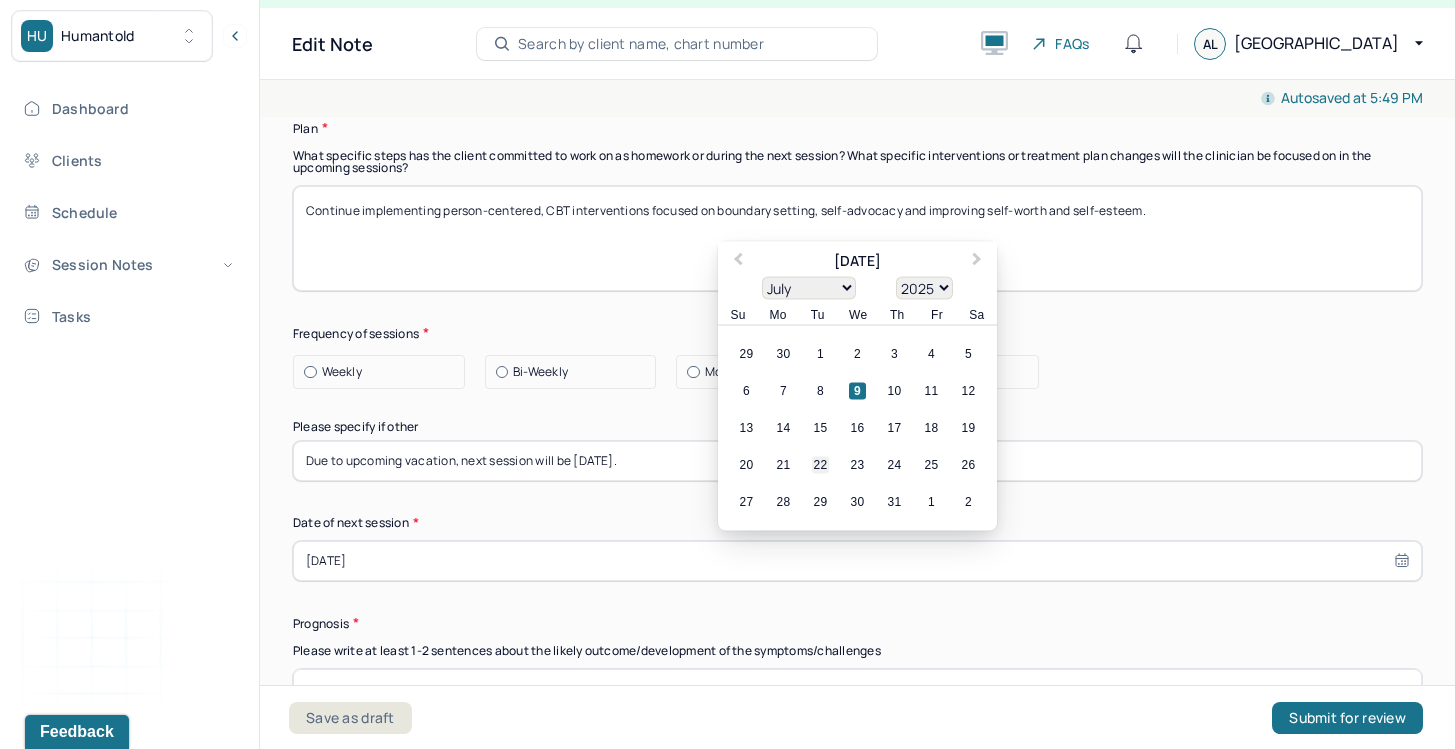 click on "22" at bounding box center (820, 464) 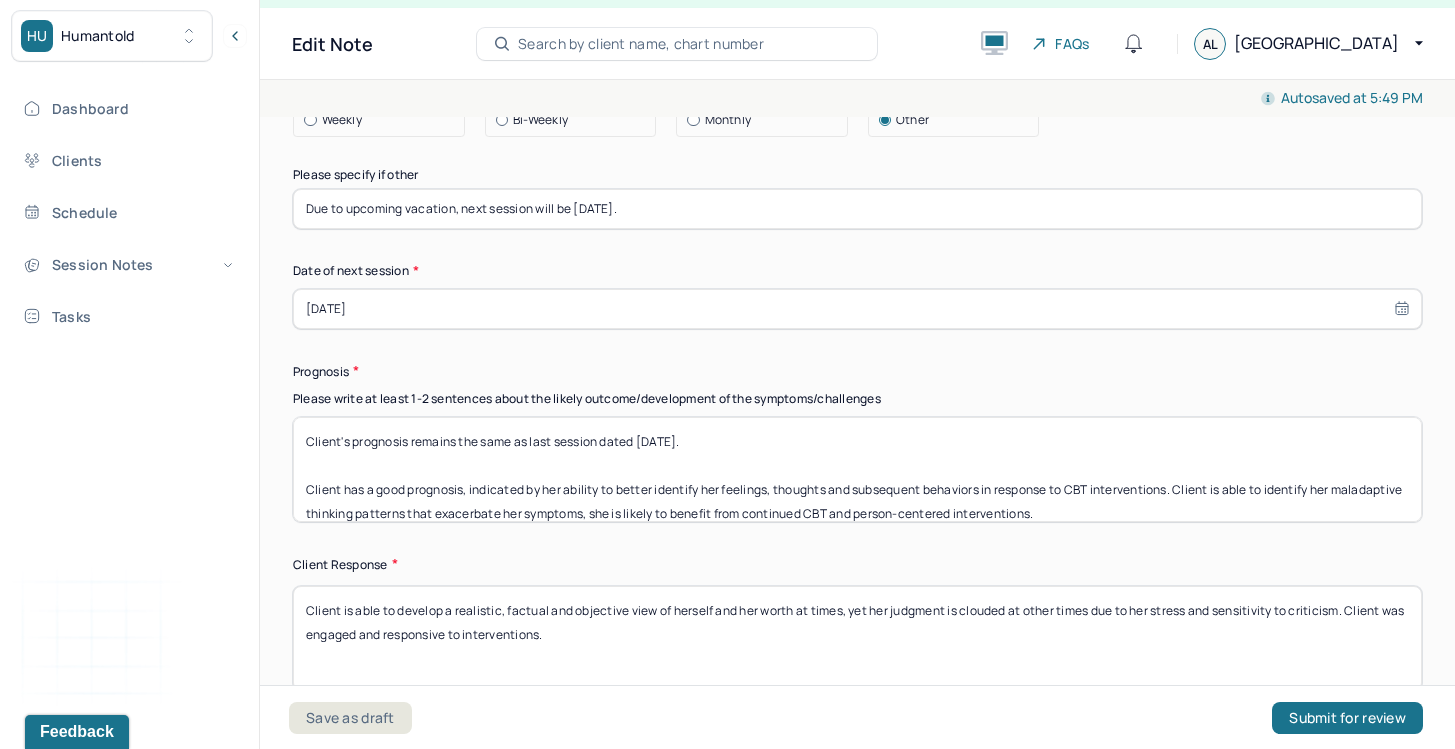 scroll, scrollTop: 2827, scrollLeft: 0, axis: vertical 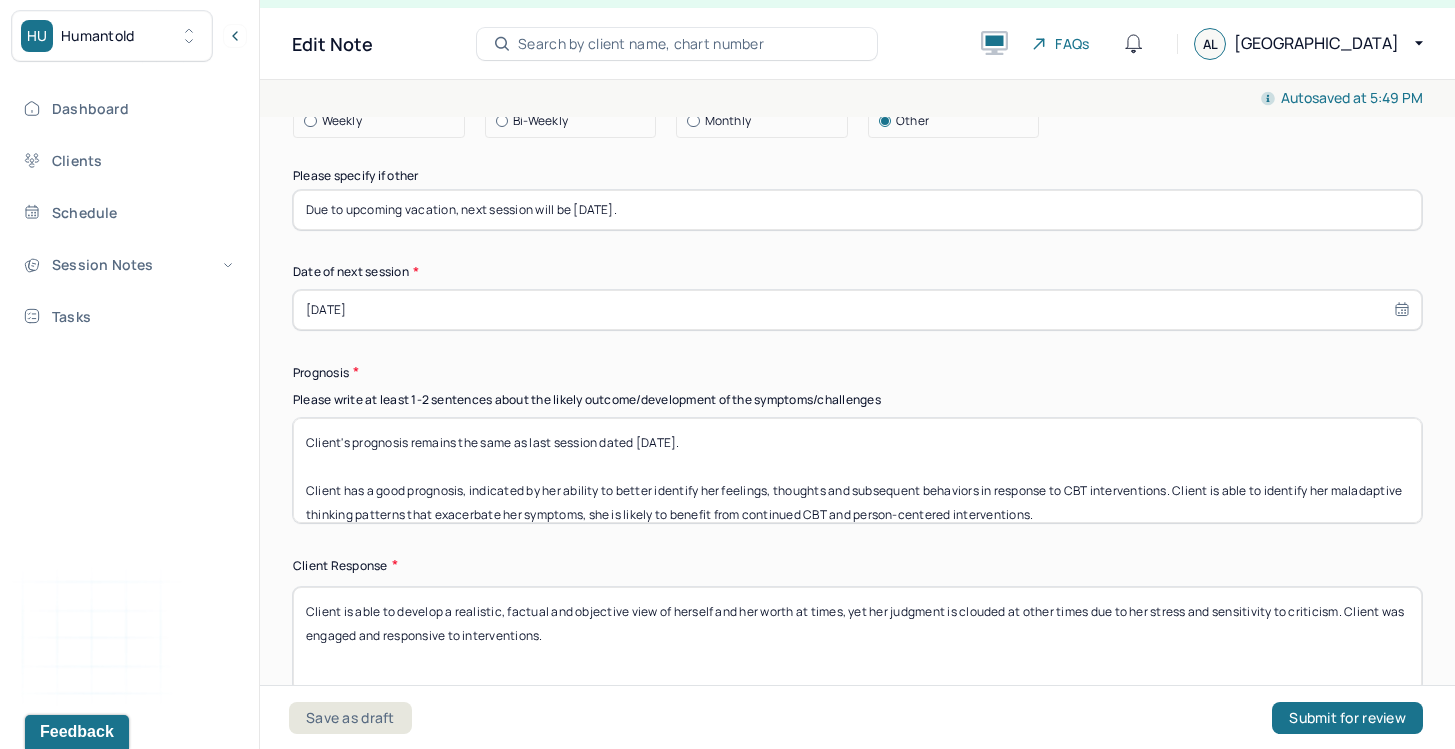click on "Client's prognosis remains the same as last session dated [DATE].
Client has a good prognosis, indicated by her ability to better identify her feelings, thoughts and subsequent behaviors in response to CBT interventions. Client is able to identify her maladaptive thinking patterns that exacerbate her symptoms, she is likely to benefit from continued CBT and person-centered interventions." at bounding box center [857, 470] 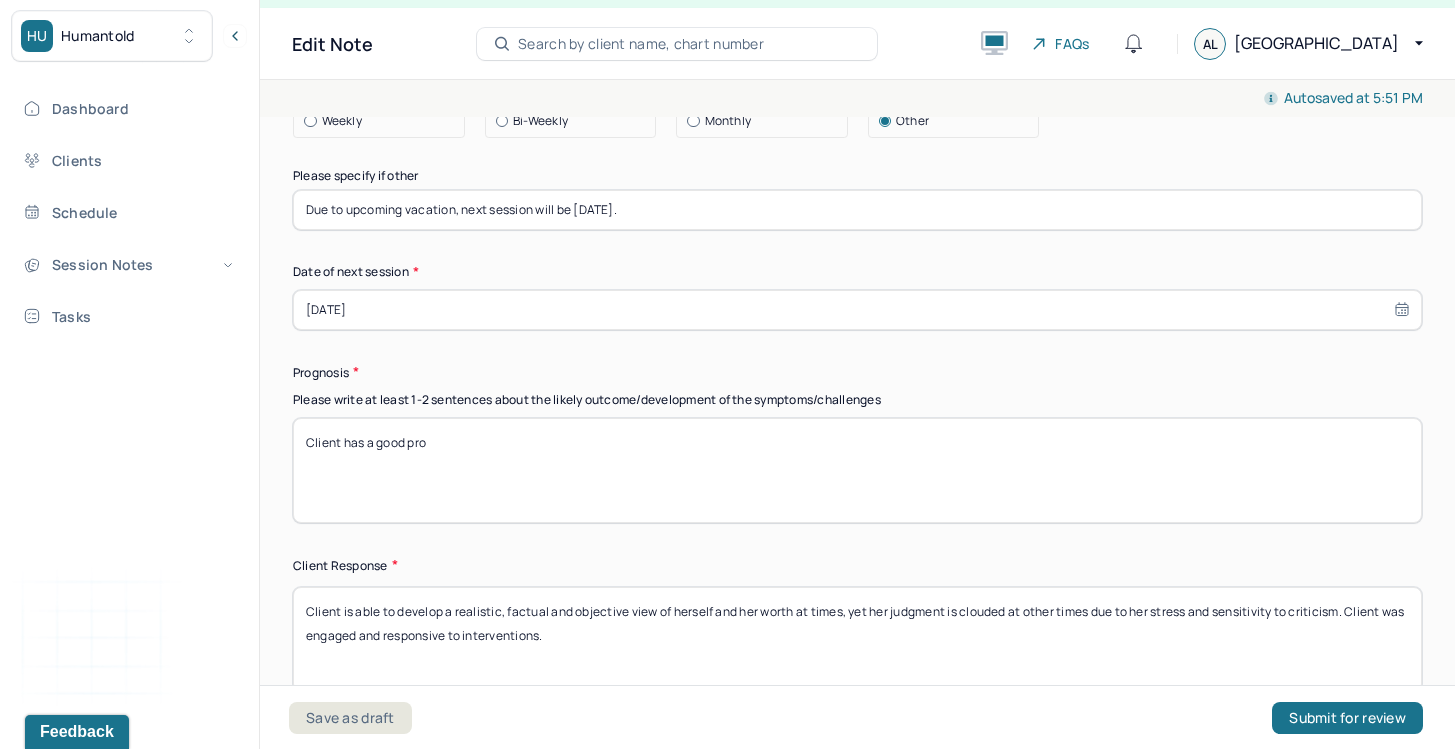 click on "Client has a good pro" at bounding box center [857, 470] 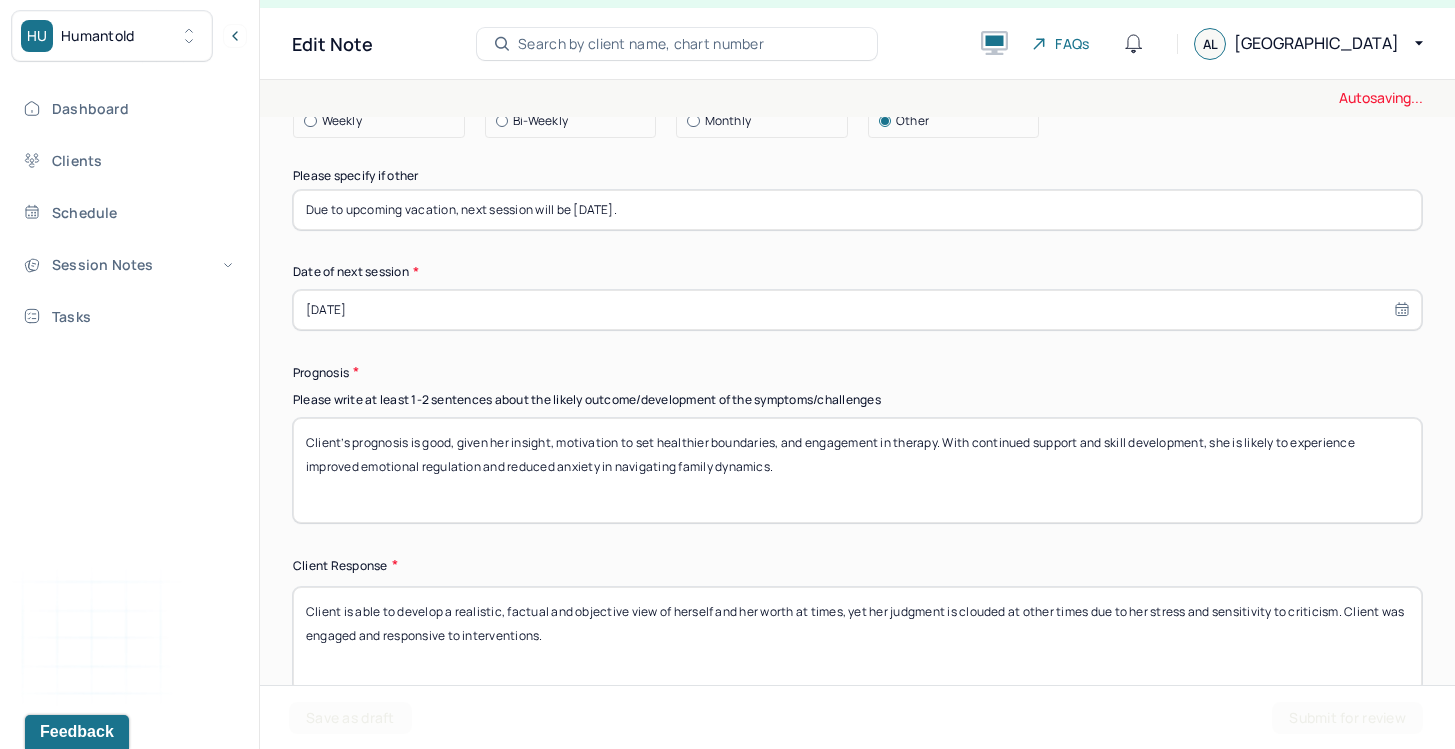 drag, startPoint x: 666, startPoint y: 455, endPoint x: 849, endPoint y: 471, distance: 183.69812 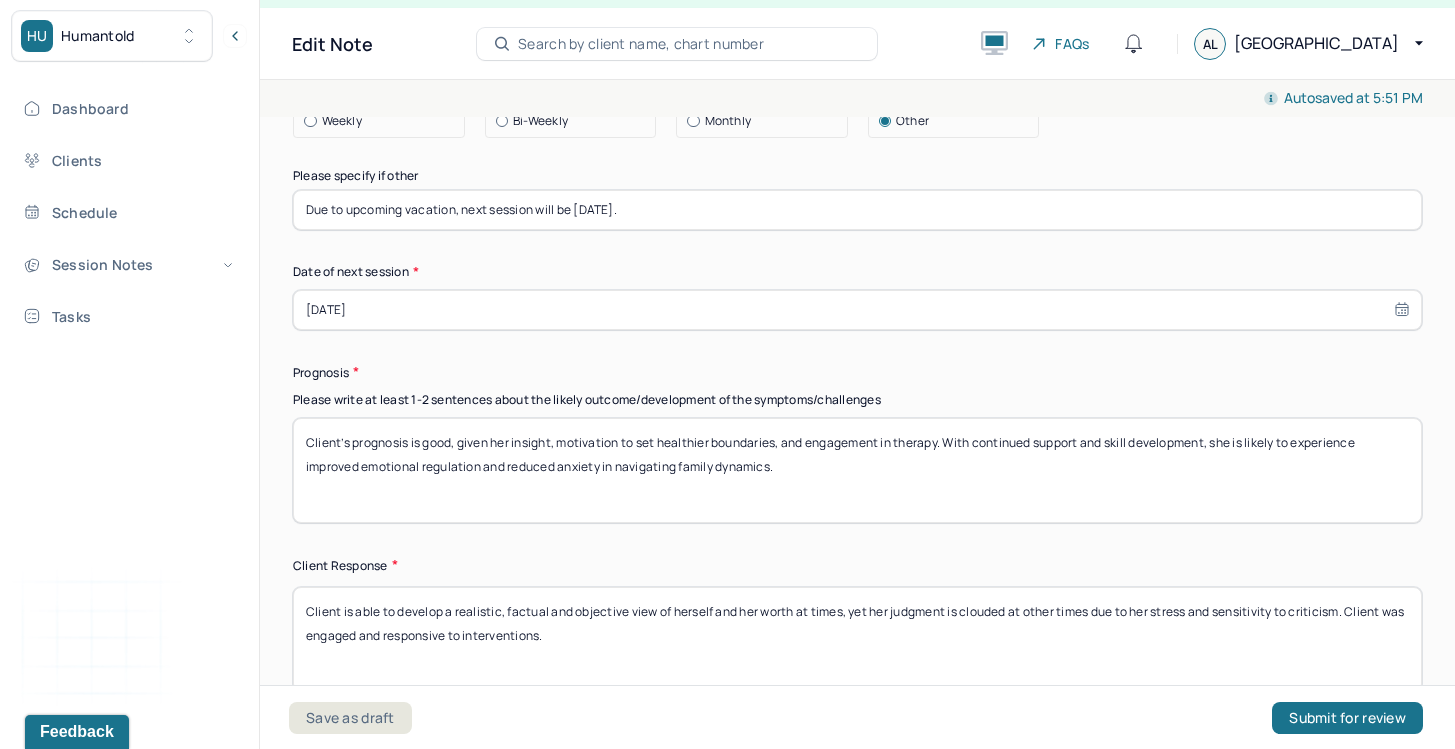 click on "Client has a good pro" at bounding box center (857, 470) 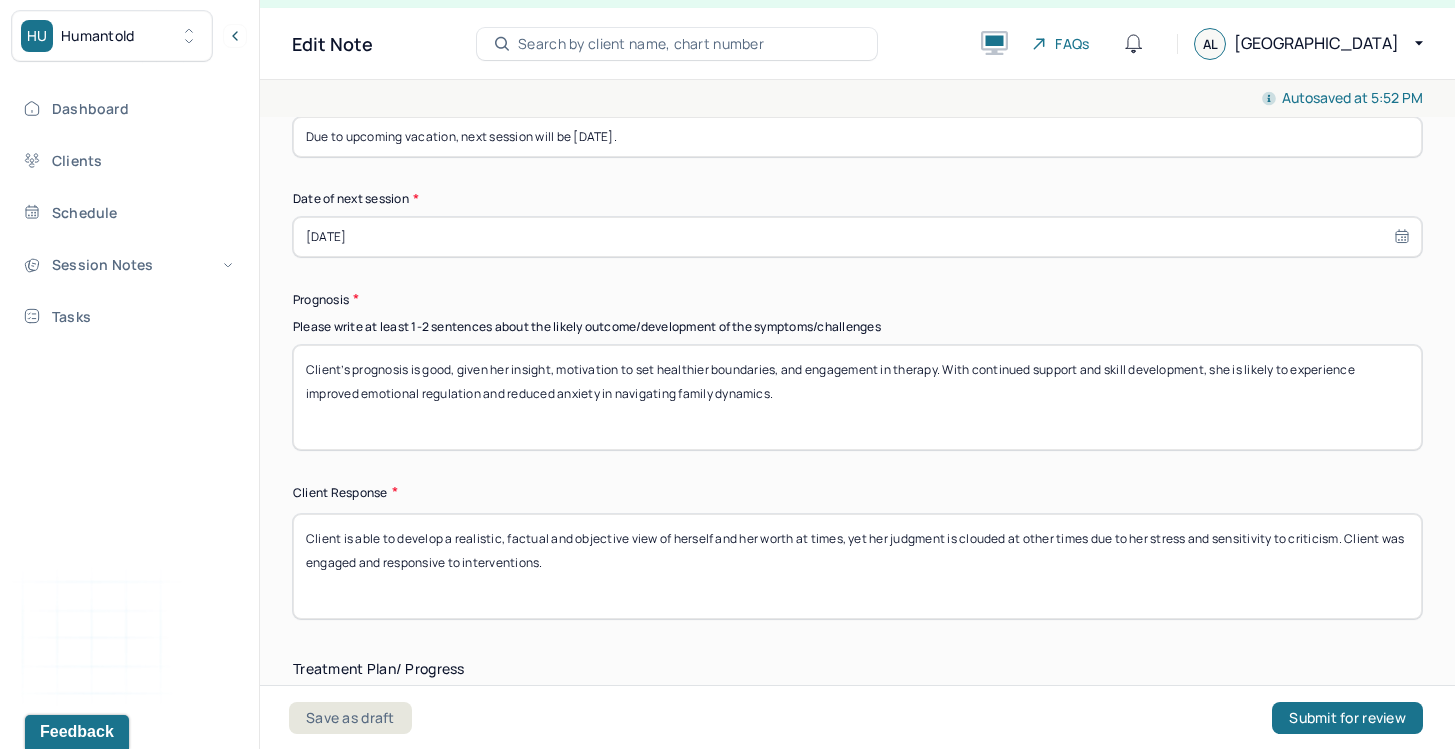 scroll, scrollTop: 2902, scrollLeft: 0, axis: vertical 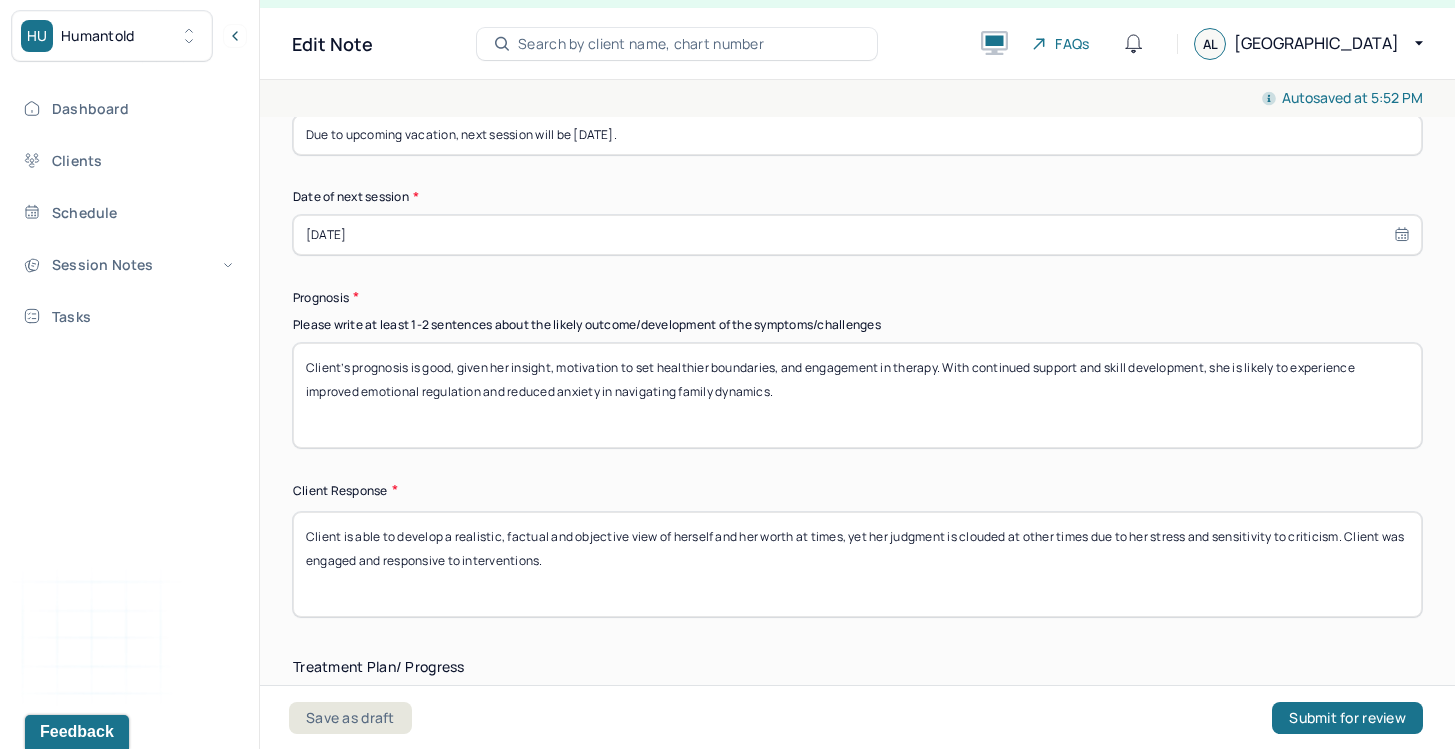 type on "Client’s prognosis is good, given her insight, motivation to set healthier boundaries, and engagement in therapy. With continued support and skill development, she is likely to experience improved emotional regulation and reduced anxiety in navigating family dynamics." 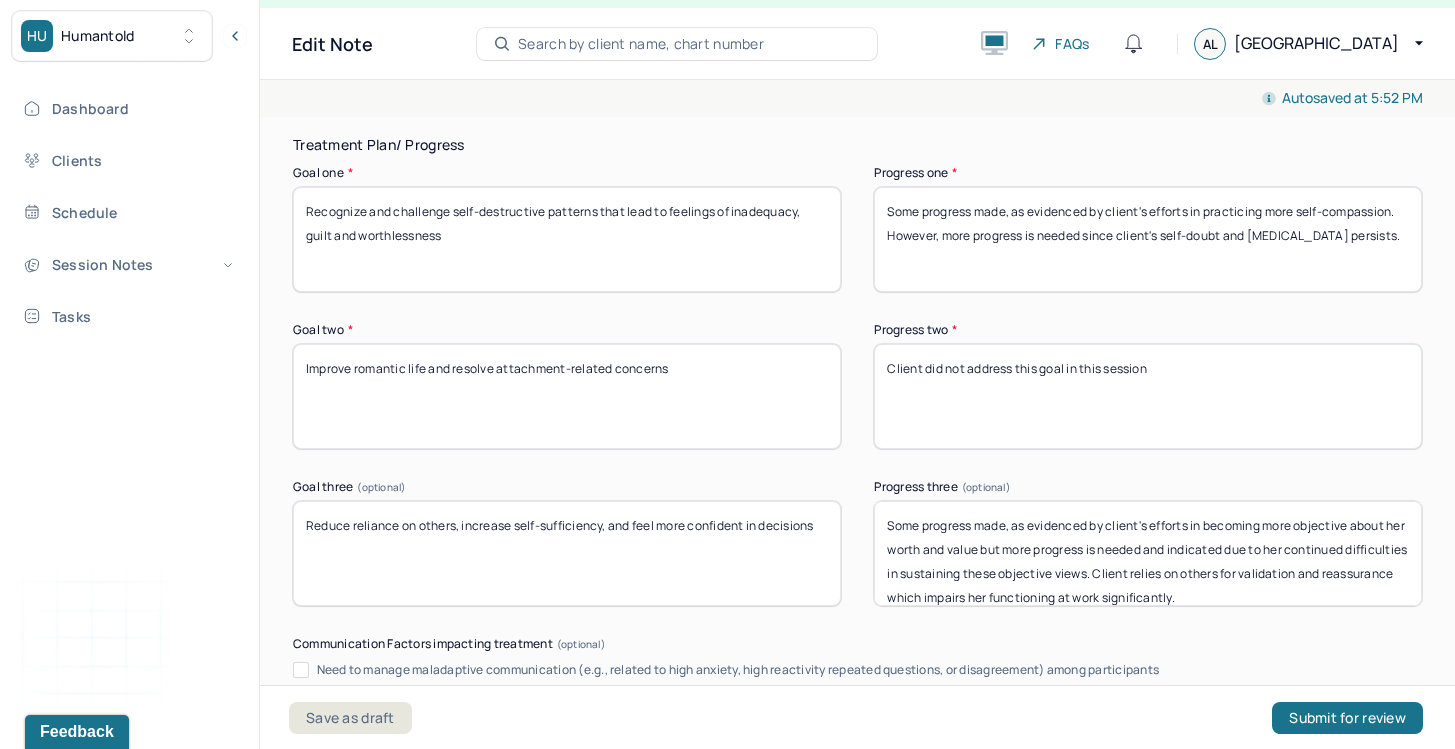 scroll, scrollTop: 3439, scrollLeft: 0, axis: vertical 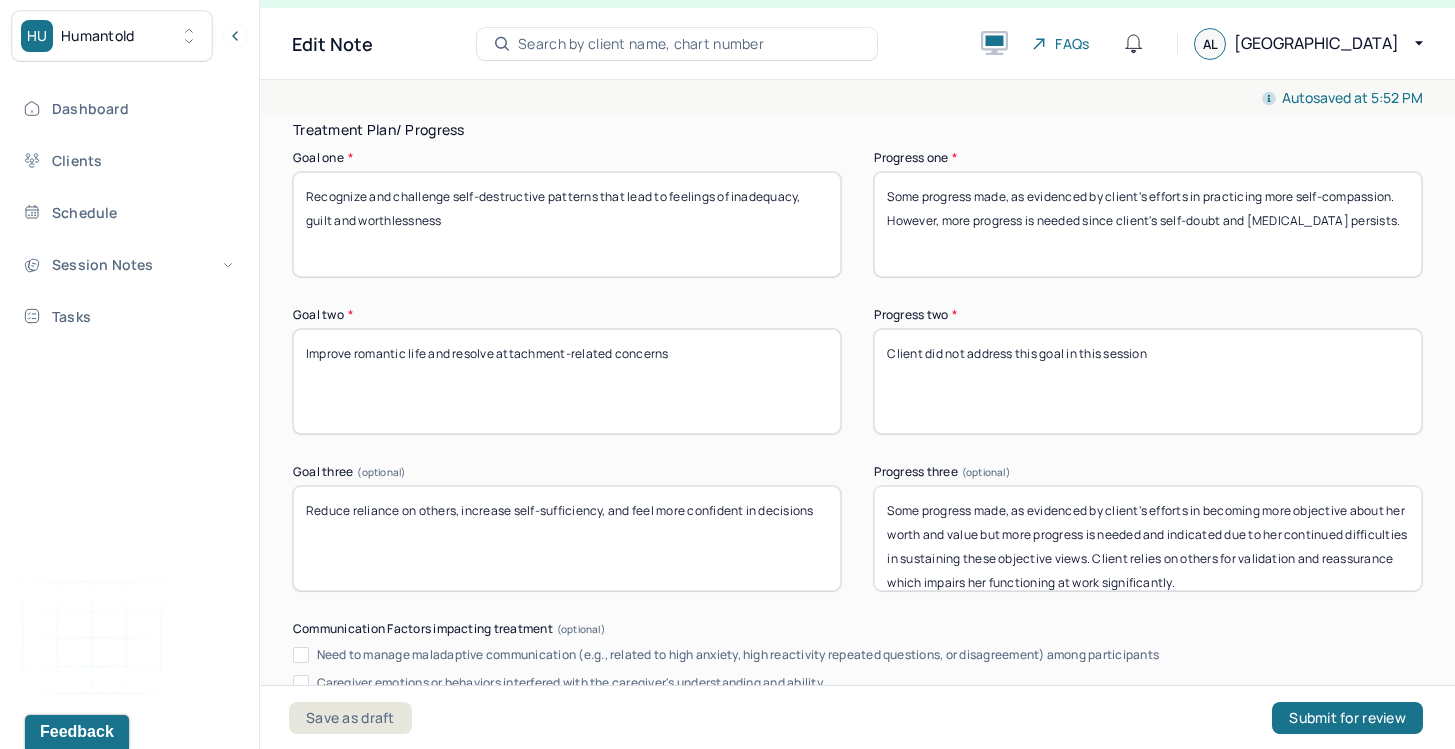 type on "Client was exhausted, she was vulnerable and emotionally expressive." 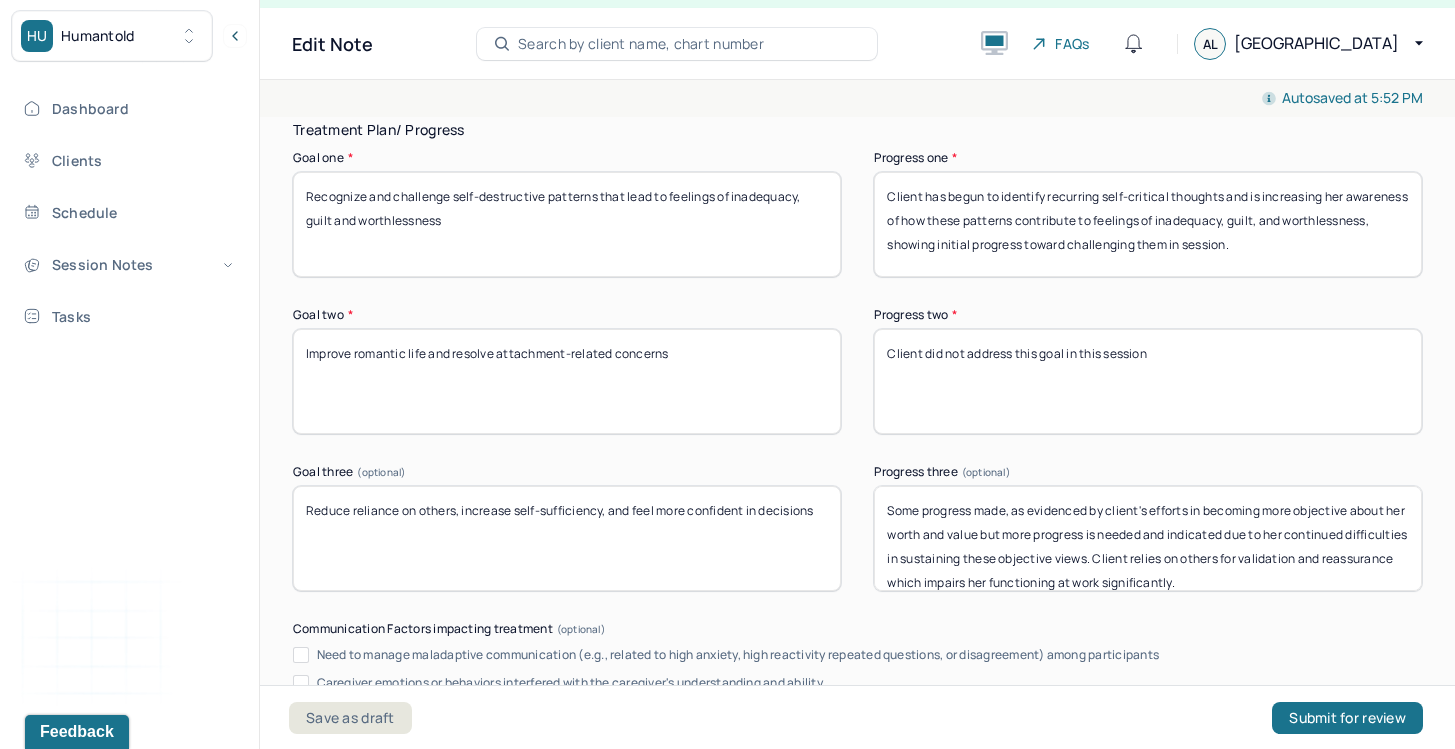 click on "Some progress made, as evidenced by client's efforts in practicing more self-compassion. However, more progress is needed since client's self-doubt and [MEDICAL_DATA] persists." at bounding box center (1148, 224) 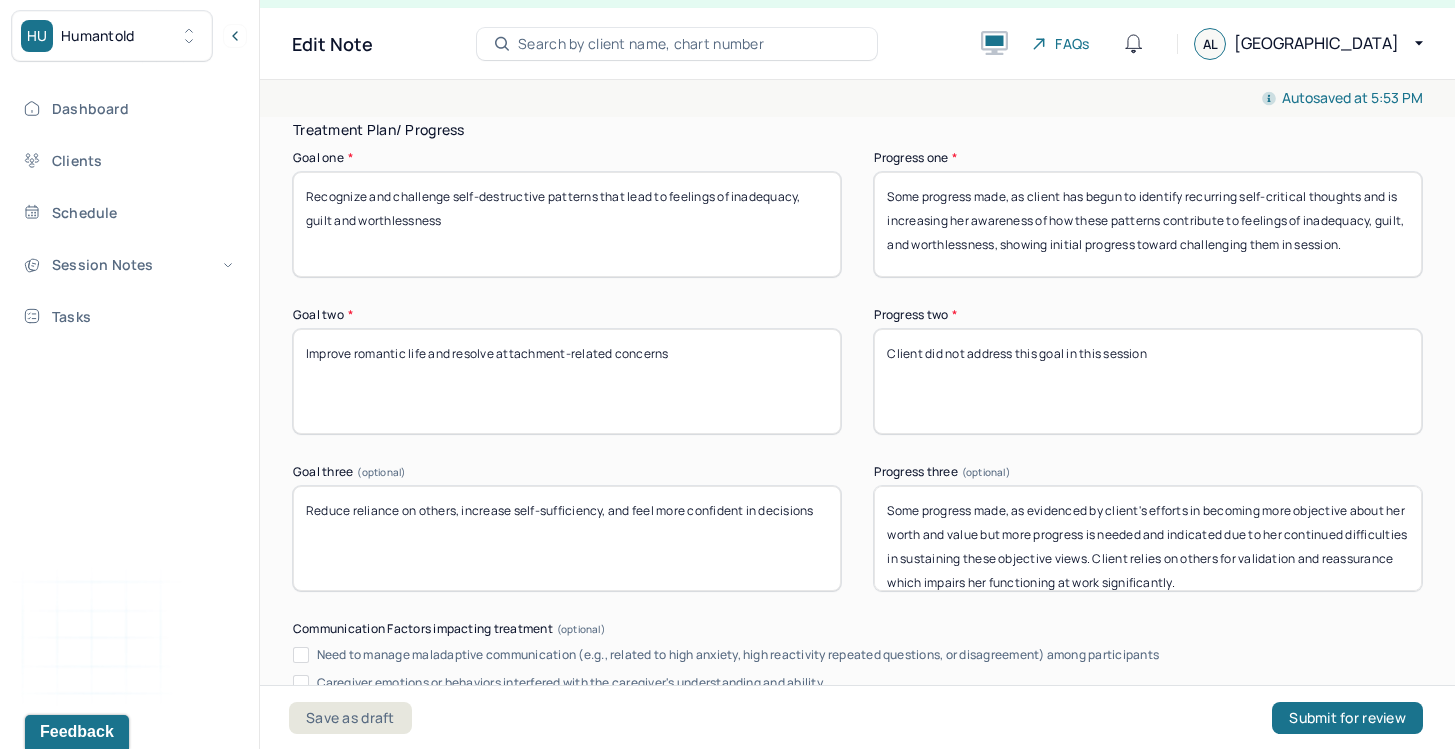drag, startPoint x: 1239, startPoint y: 213, endPoint x: 1250, endPoint y: 219, distance: 12.529964 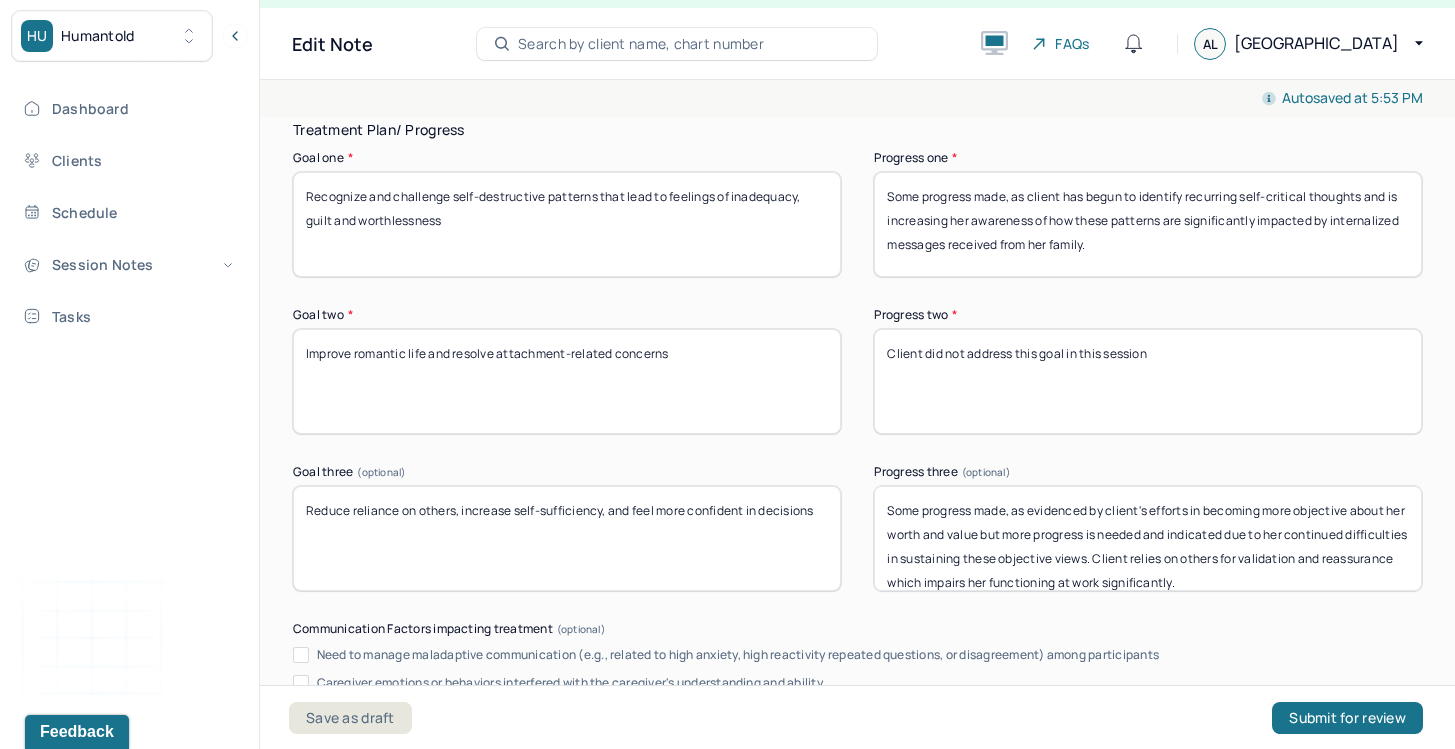 type on "Some progress made, as client has begun to identify recurring self-critical thoughts and is increasing her awareness of how these patterns are significantly impacted by internalized messages received from her family." 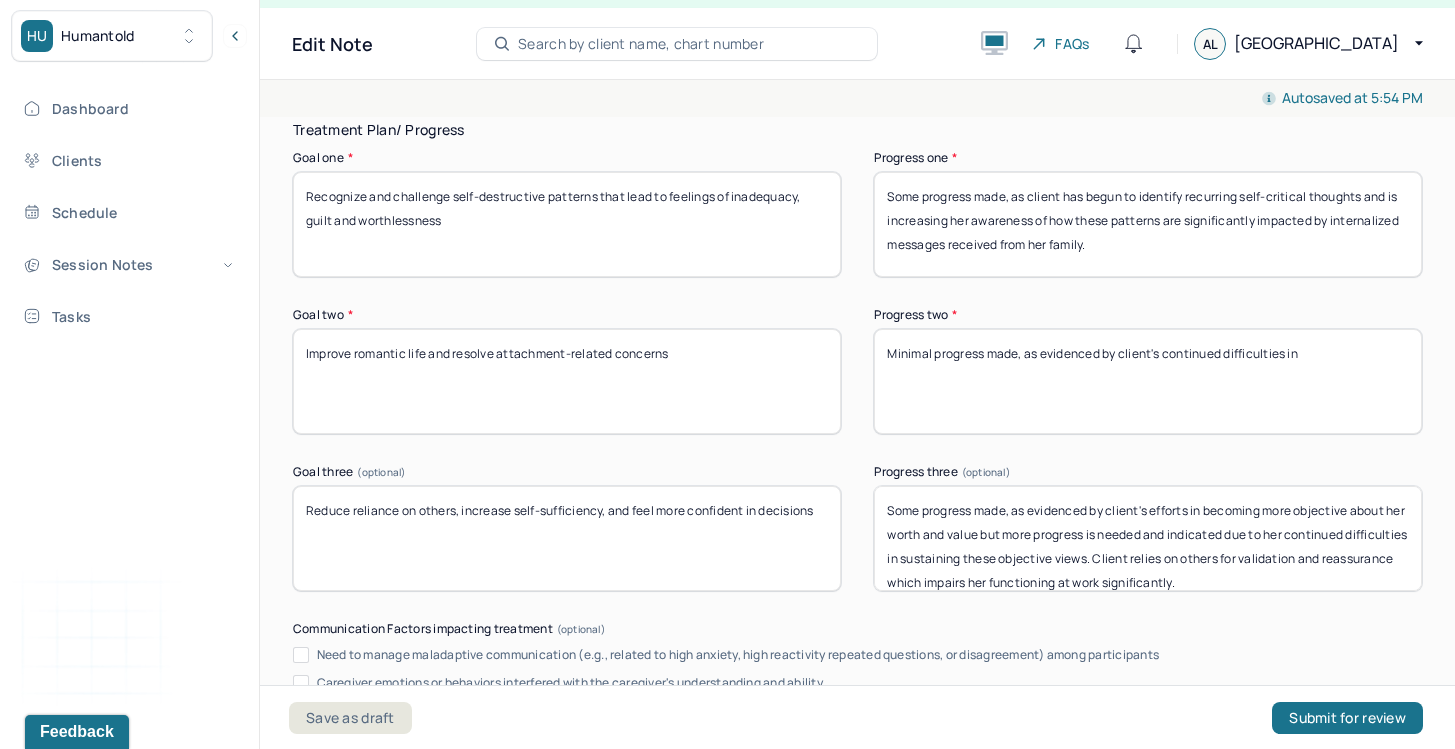 drag, startPoint x: 1031, startPoint y: 381, endPoint x: 929, endPoint y: 274, distance: 147.8276 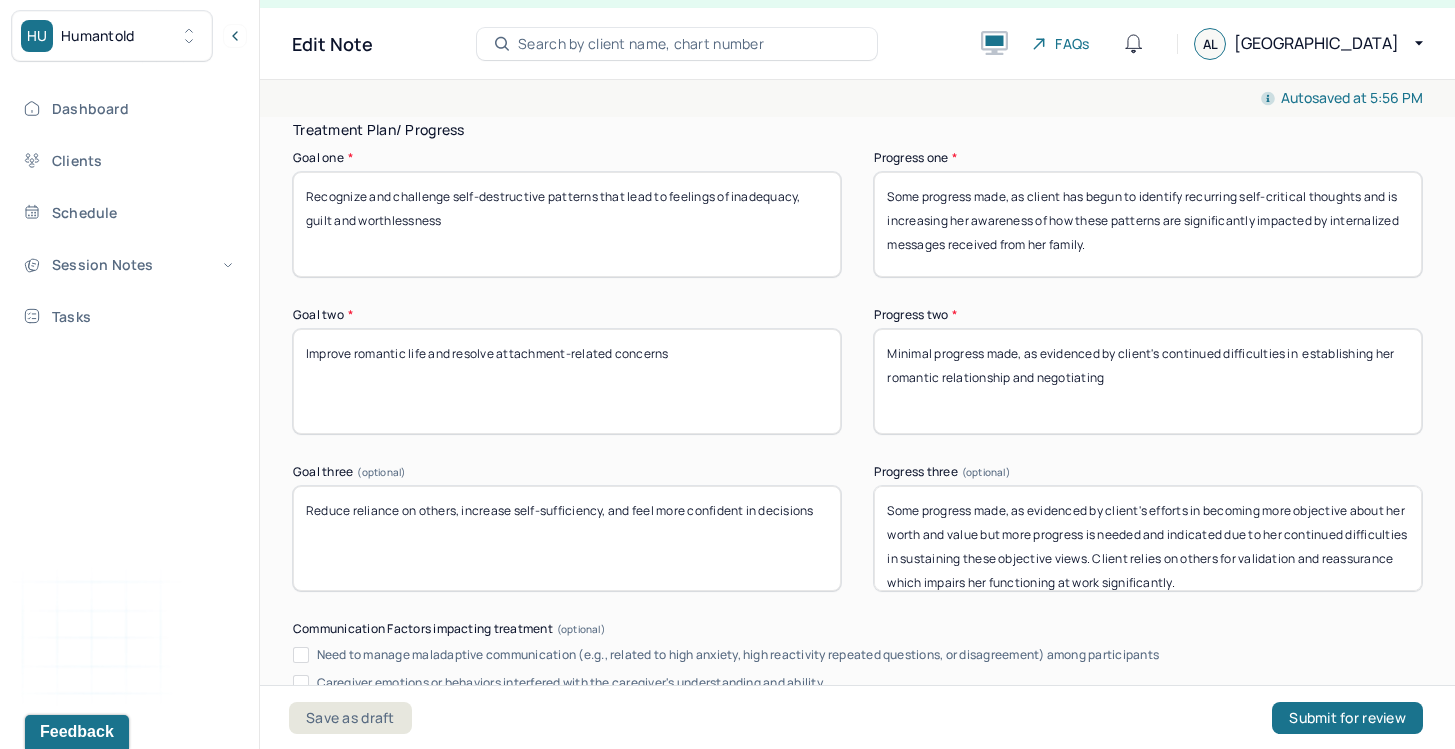click on "Minimal progress made, as evidenced by client's continued difficulties in  establishing her romantic relationship and negotiating" at bounding box center [1148, 381] 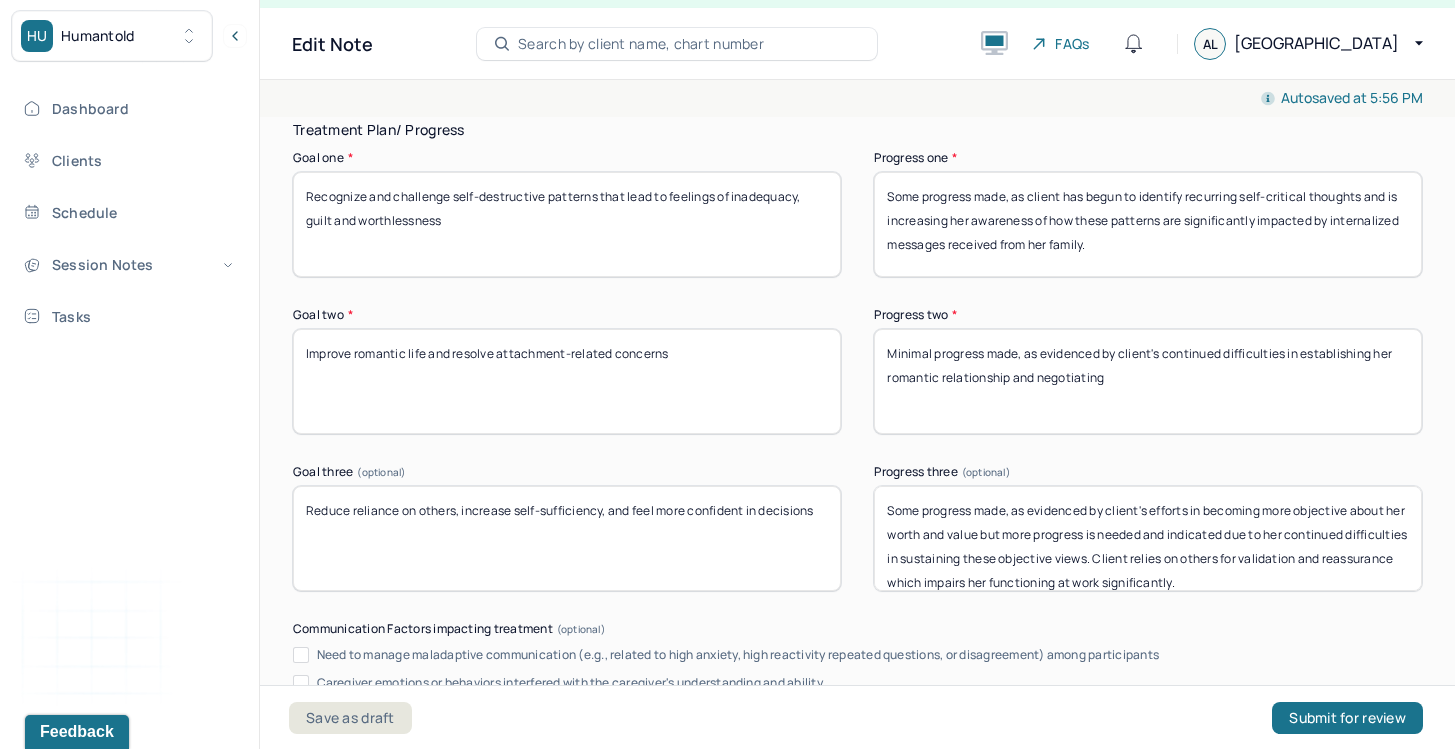 drag, startPoint x: 1299, startPoint y: 375, endPoint x: 1389, endPoint y: 369, distance: 90.199776 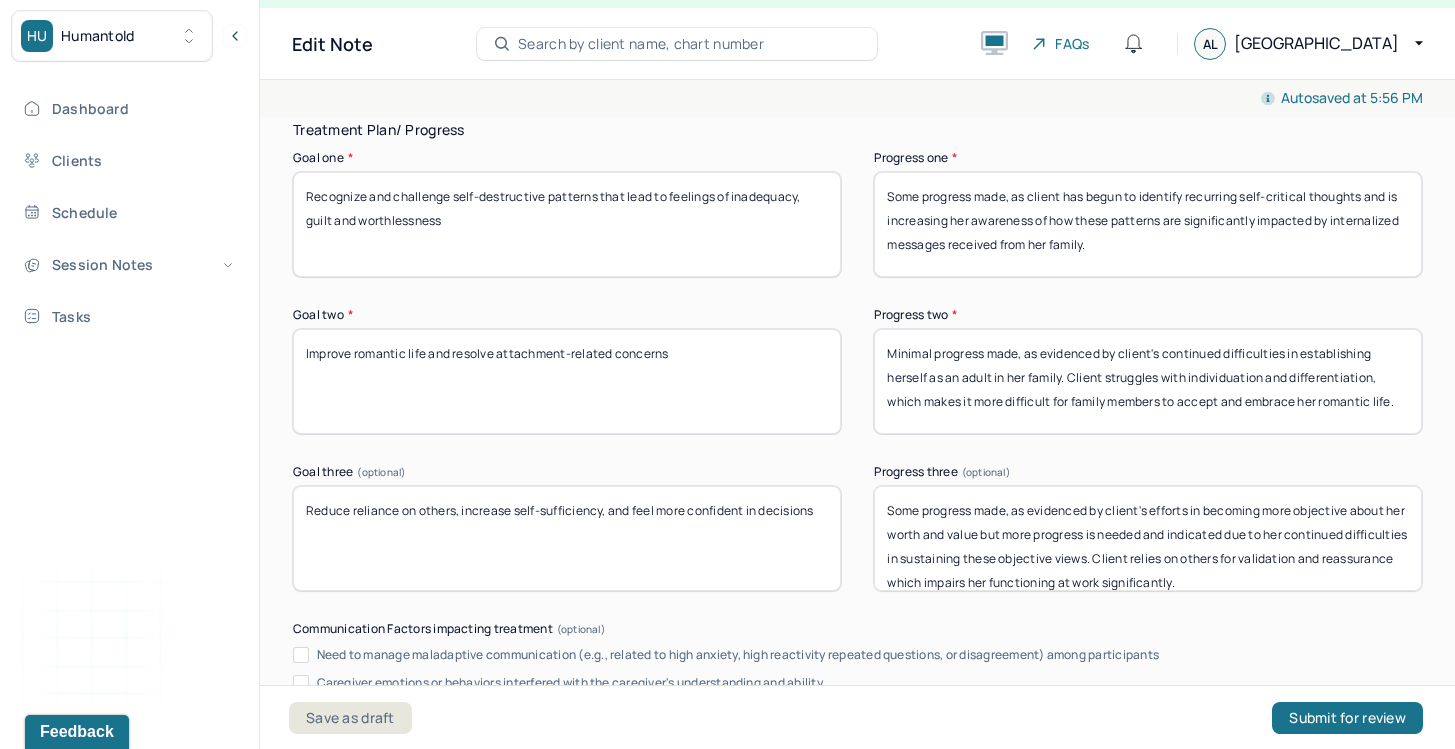 type on "Minimal progress made, as evidenced by client's continued difficulties in establishing herself as an adult in her family. Client struggles with individuation and differentiation, which makes it more difficult for family members to accept and embrace her romantic life." 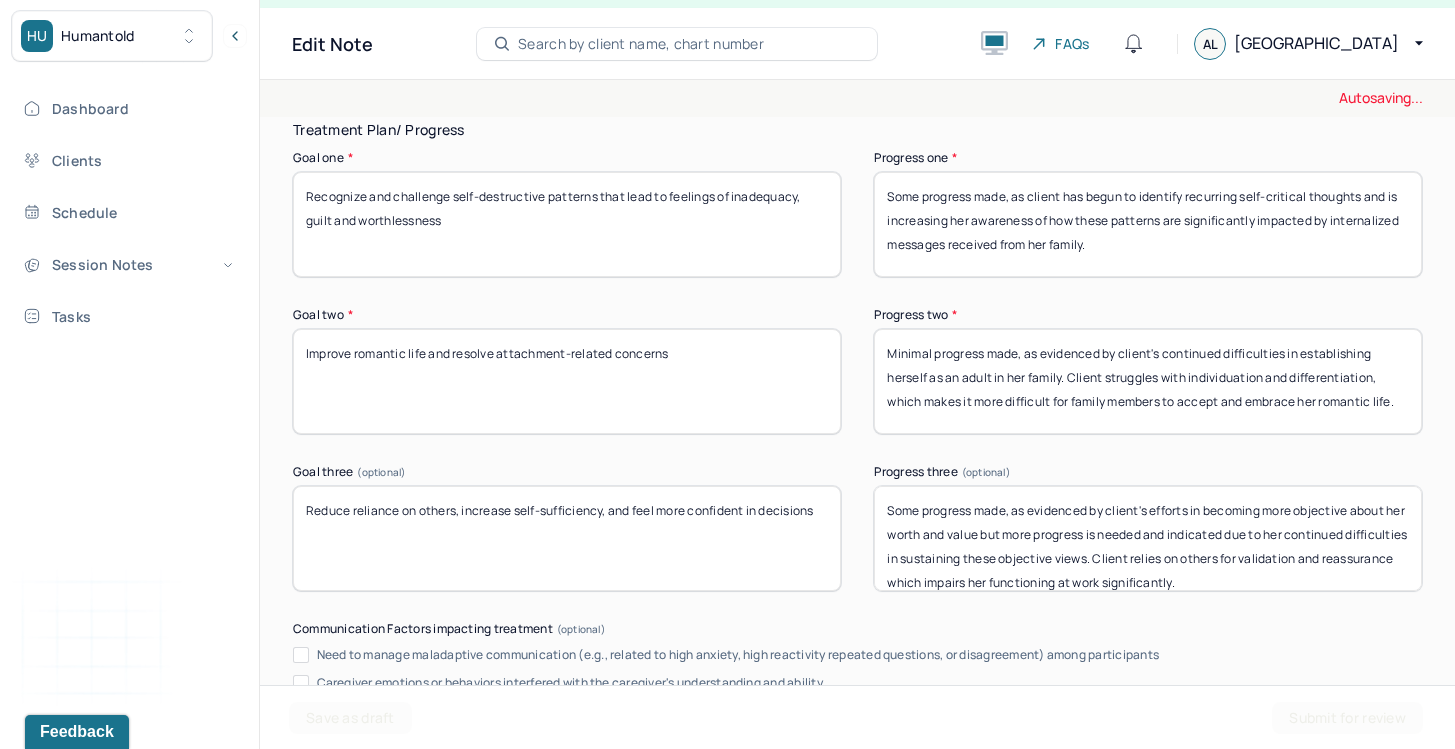 drag, startPoint x: 1248, startPoint y: 588, endPoint x: 867, endPoint y: 498, distance: 391.48563 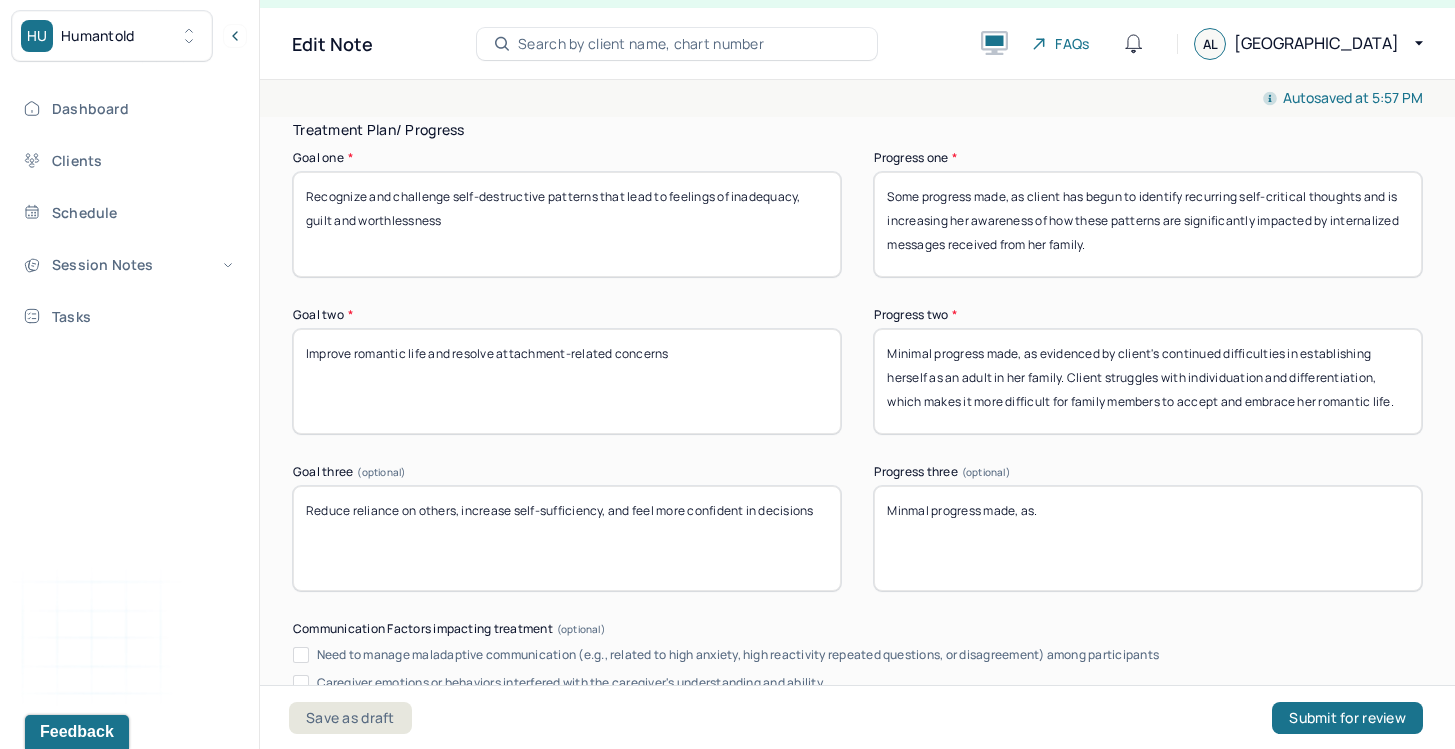 click on "Some progress made, as evidenced by client's efforts in becoming more objective about her worth and value but more progress is needed and indicated due to her continued difficulties in sustaining these objective views. Client relies on others for validation and reassurance which impairs her functioning at work significantly." at bounding box center [1148, 538] 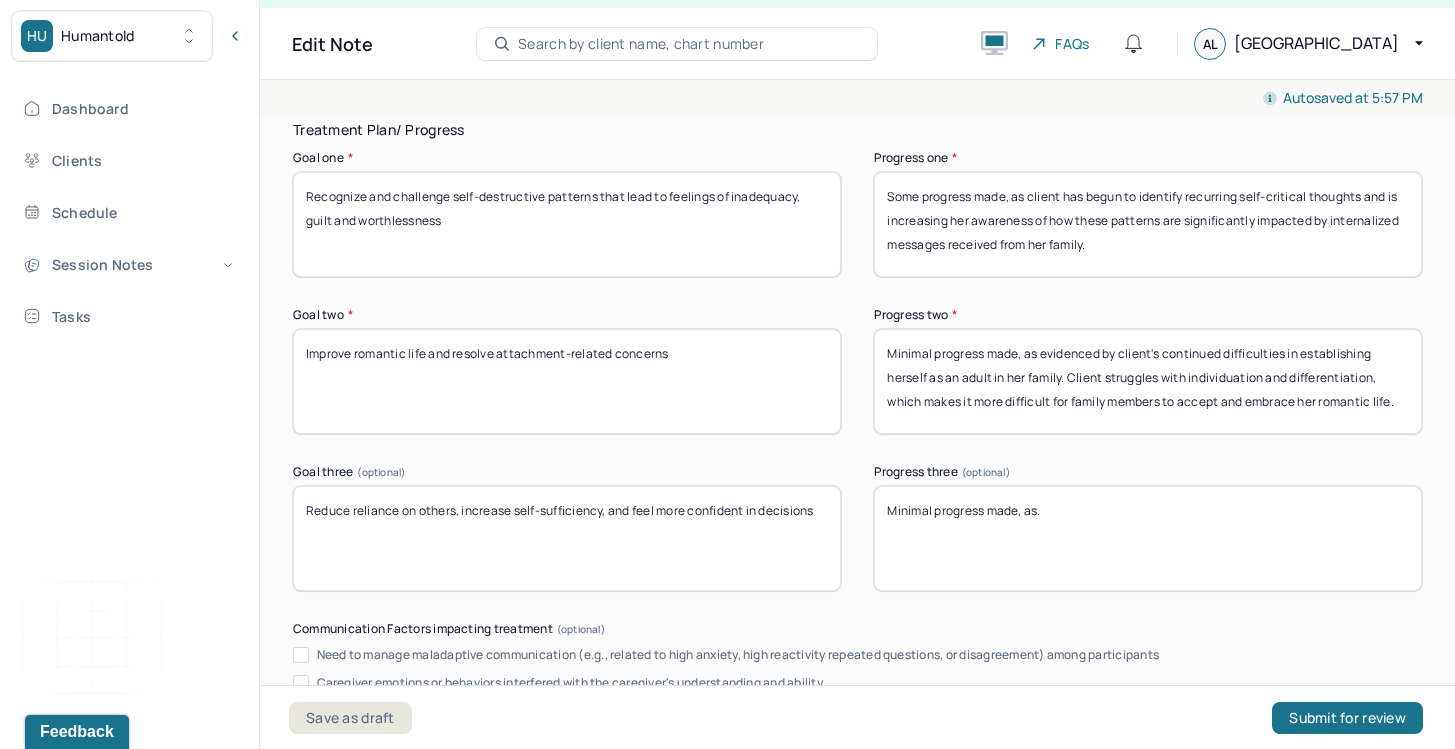click on "Some progress made, as evidenced by client's efforts in becoming more objective about her worth and value but more progress is needed and indicated due to her continued difficulties in sustaining these objective views. Client relies on others for validation and reassurance which impairs her functioning at work significantly." at bounding box center (1148, 538) 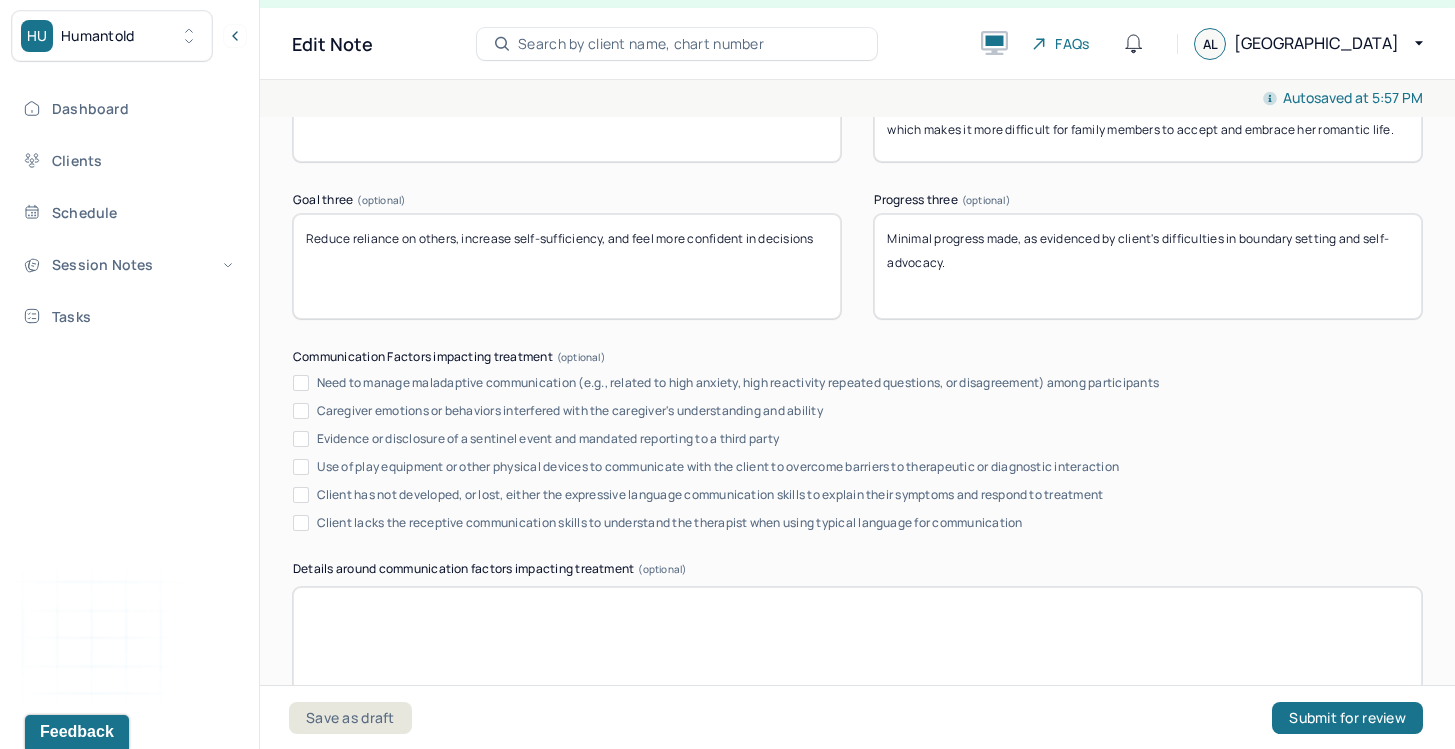 scroll, scrollTop: 3876, scrollLeft: 0, axis: vertical 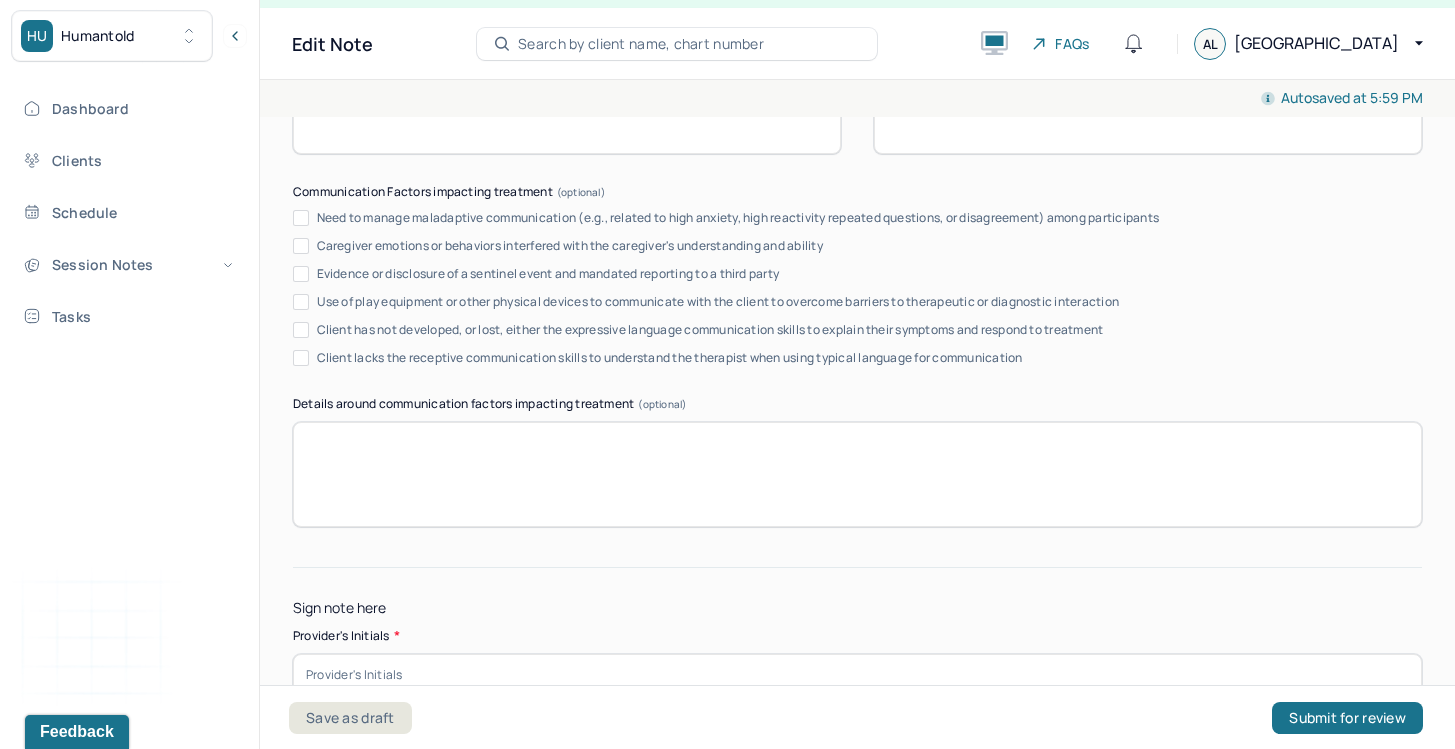 type on "Minimal progress made, as evidenced by client's difficulties in boundary setting and self-advocacy." 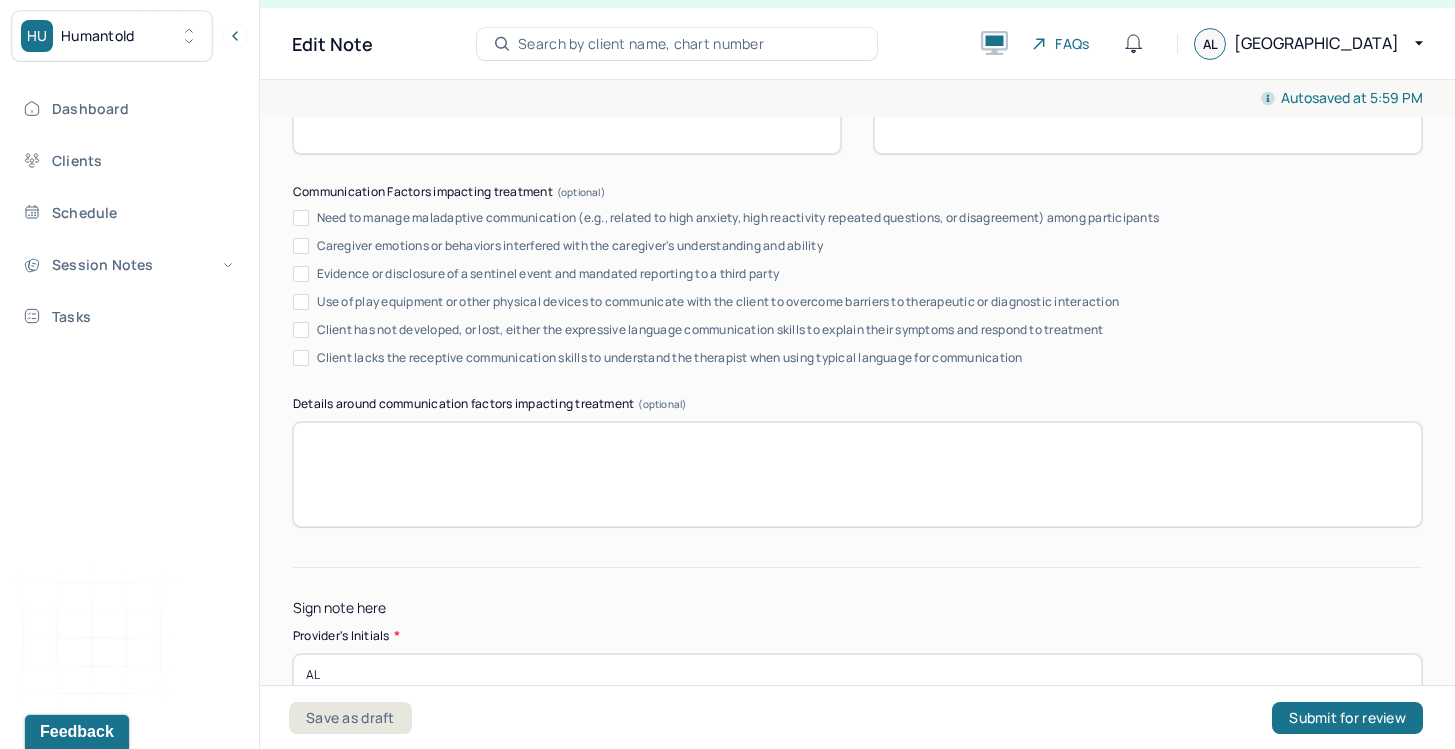 type on "AL" 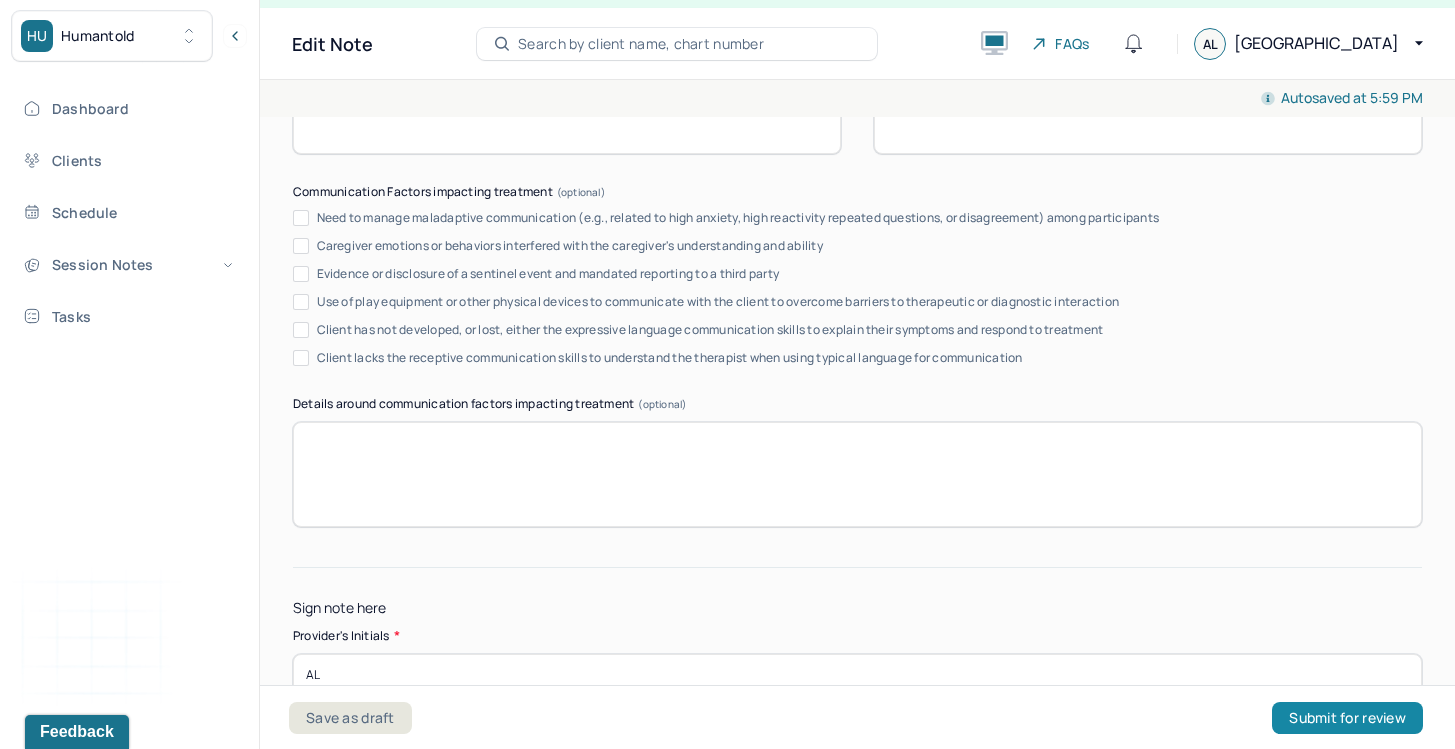 click on "Submit for review" at bounding box center [1347, 718] 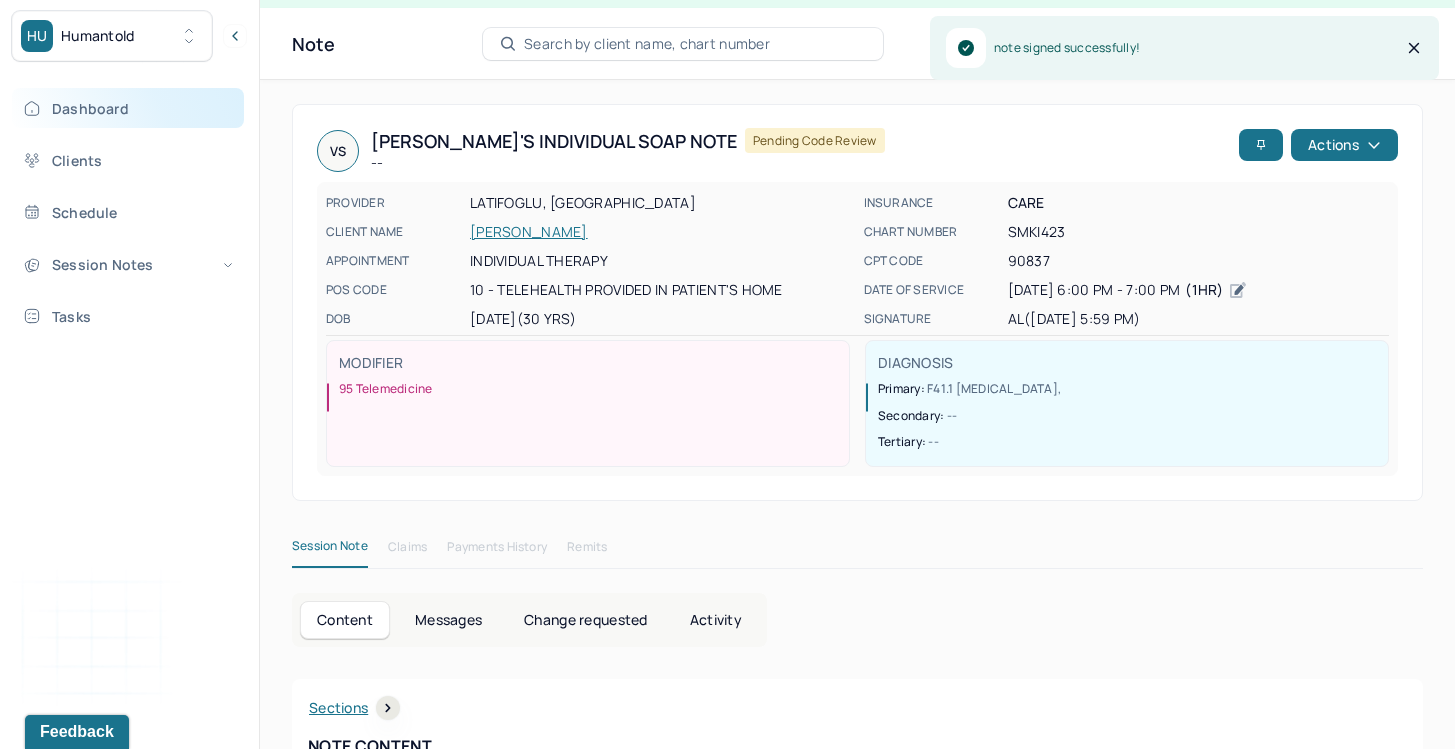 click on "Dashboard" at bounding box center (128, 108) 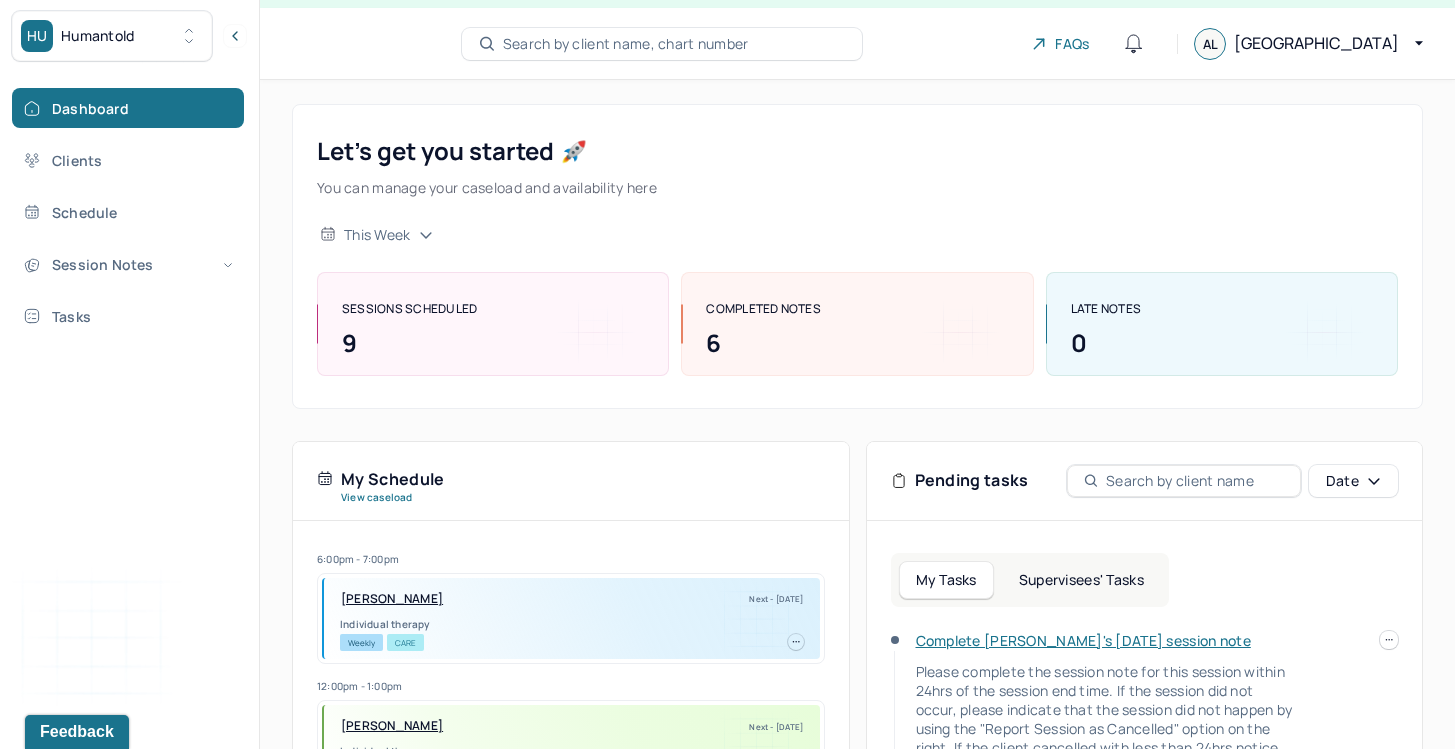 scroll, scrollTop: 122, scrollLeft: 0, axis: vertical 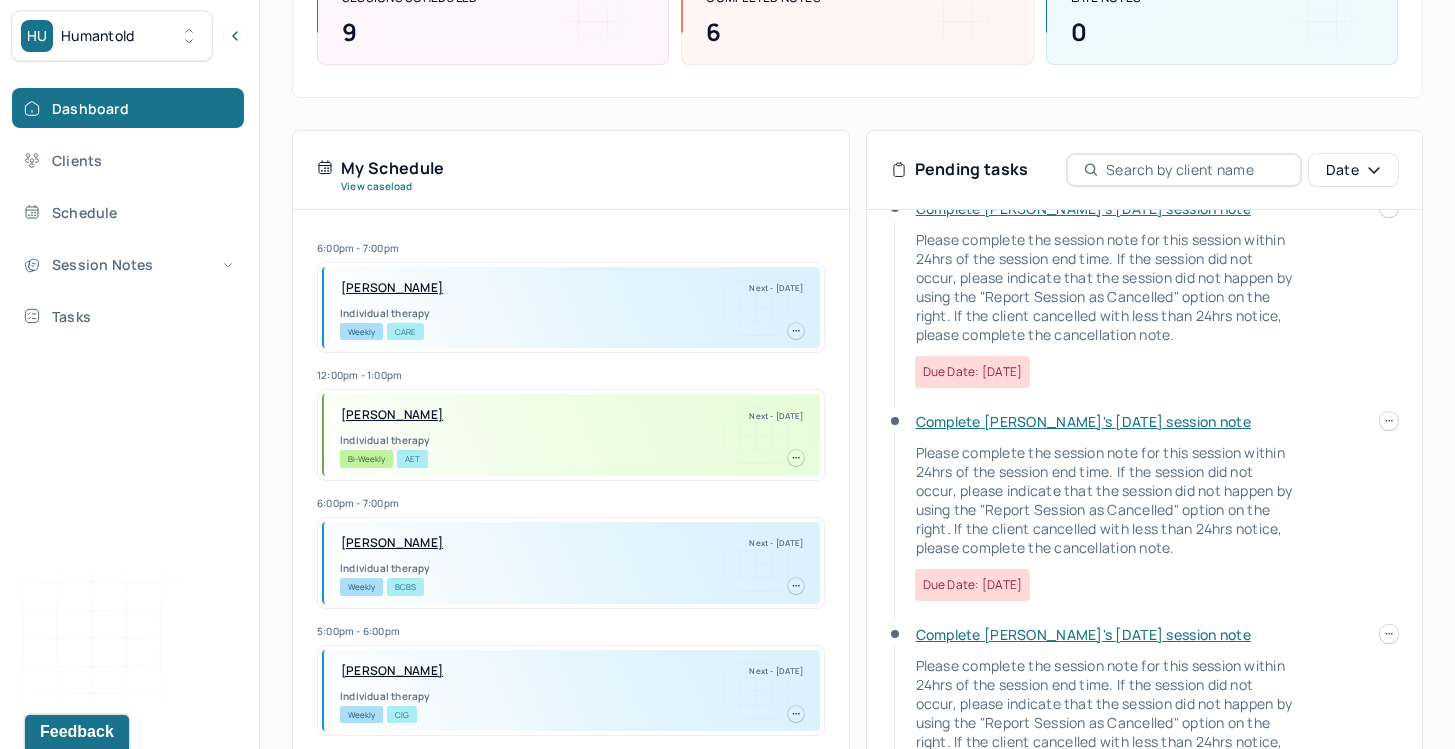click at bounding box center [1389, 421] 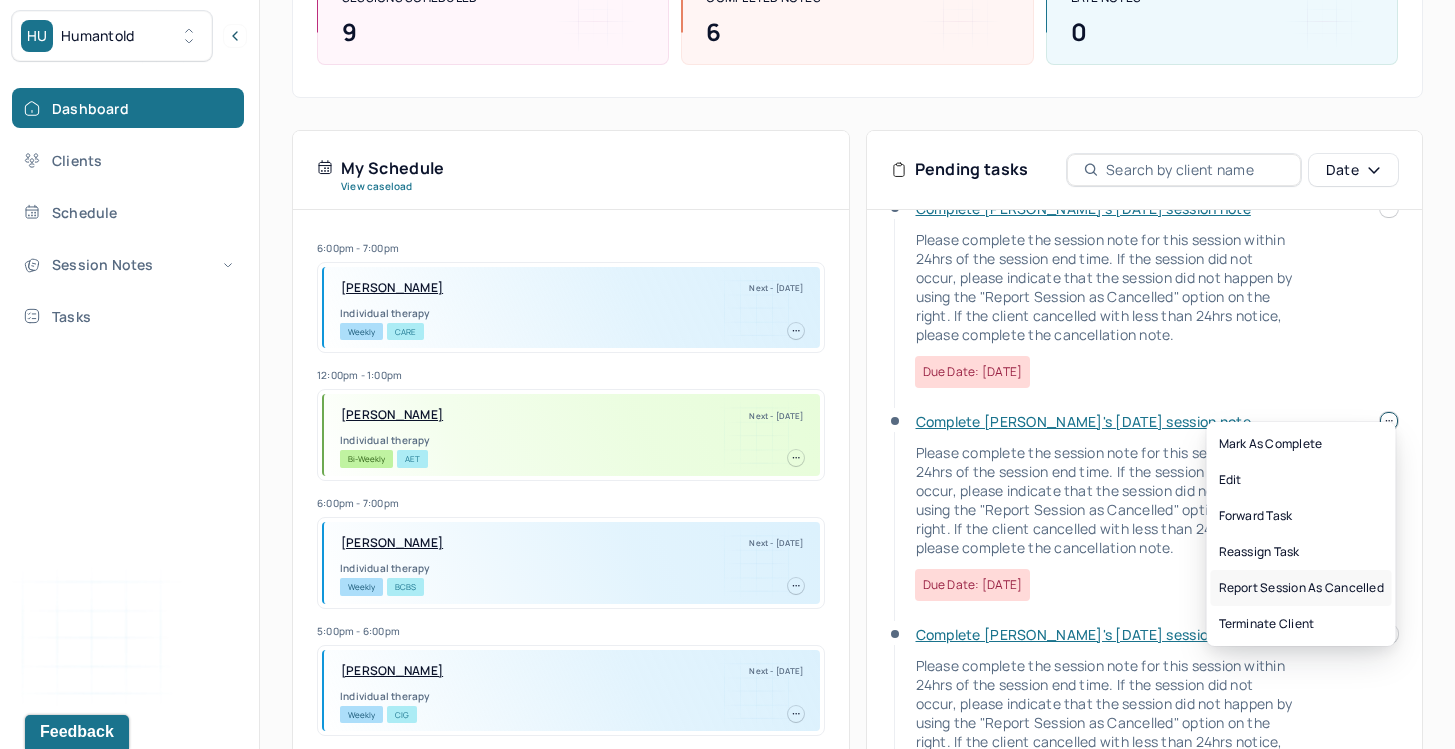 click on "Report session as cancelled" at bounding box center (1301, 588) 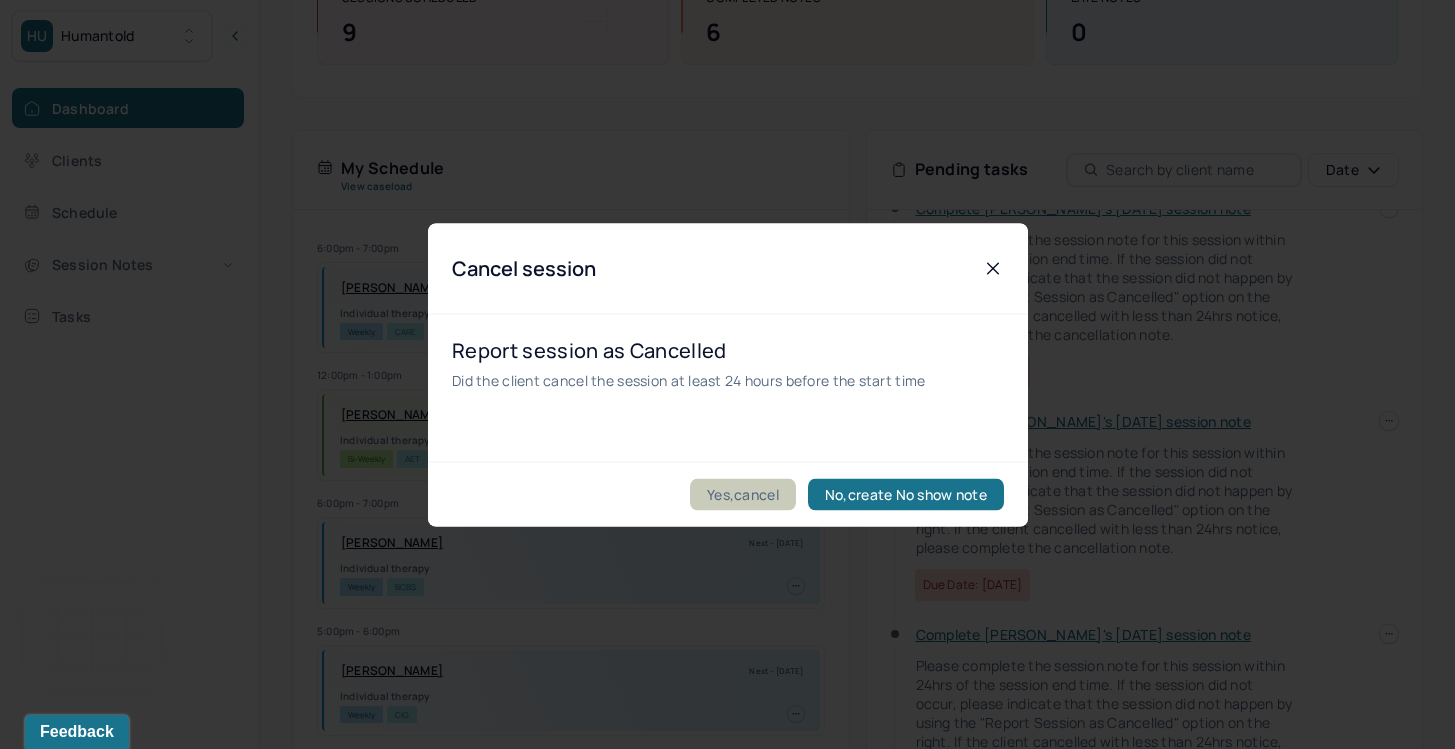 click on "Yes,cancel" at bounding box center (743, 494) 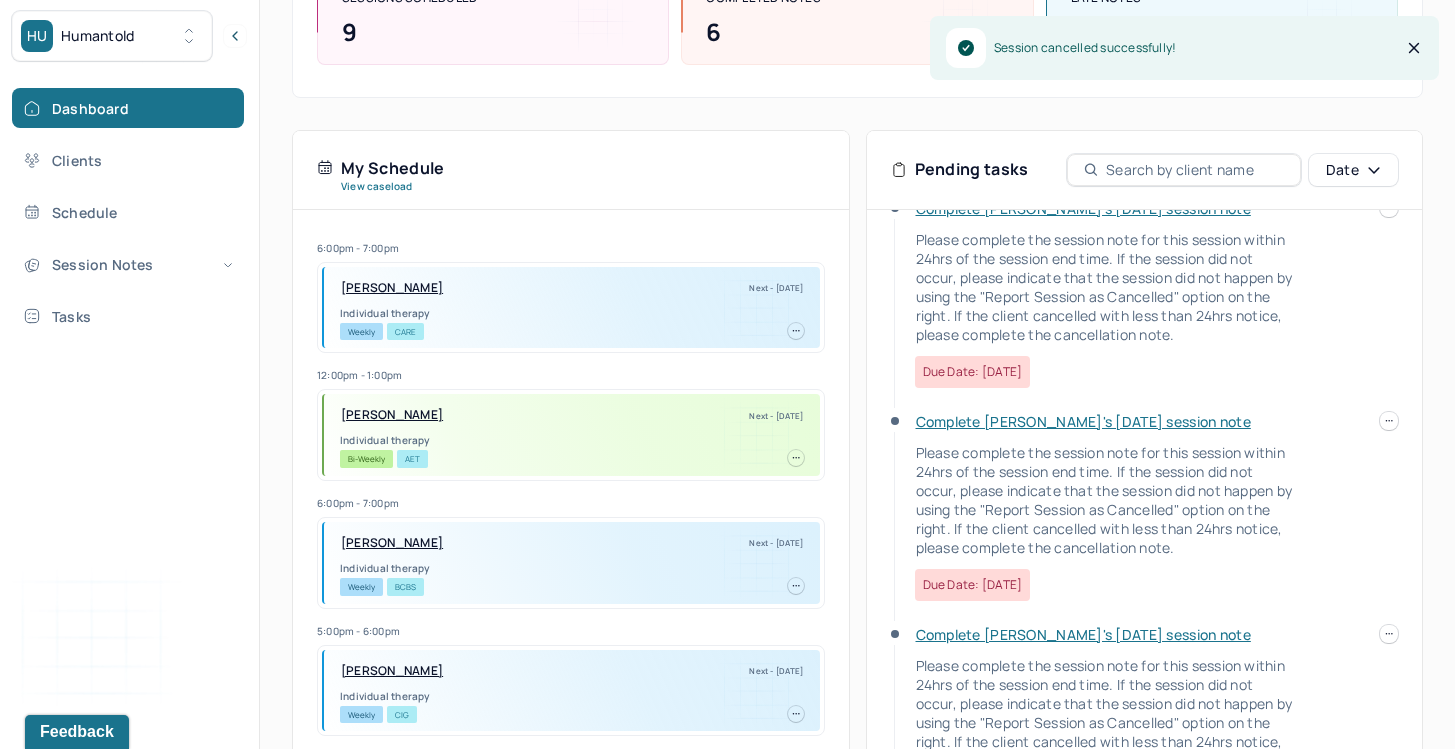 scroll, scrollTop: 0, scrollLeft: 0, axis: both 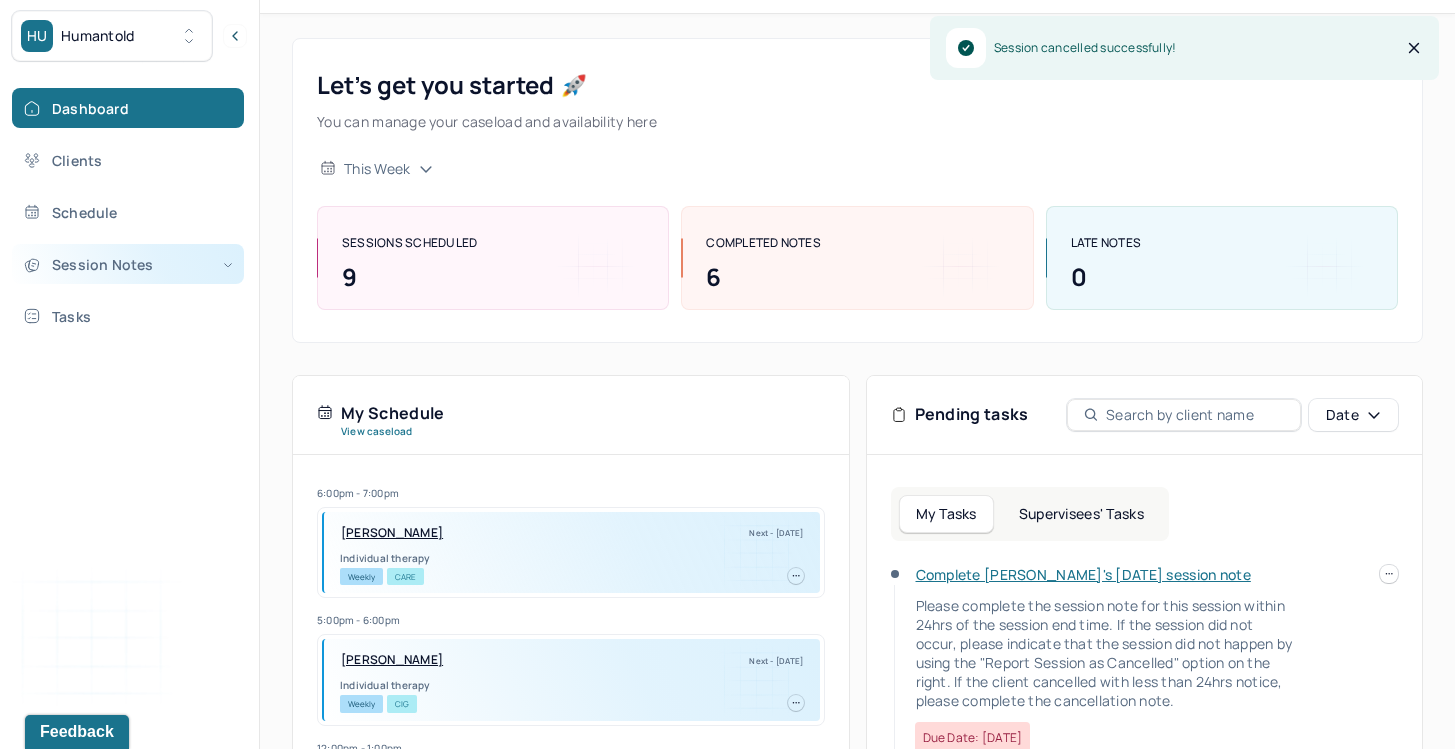 click on "Session Notes" at bounding box center (128, 264) 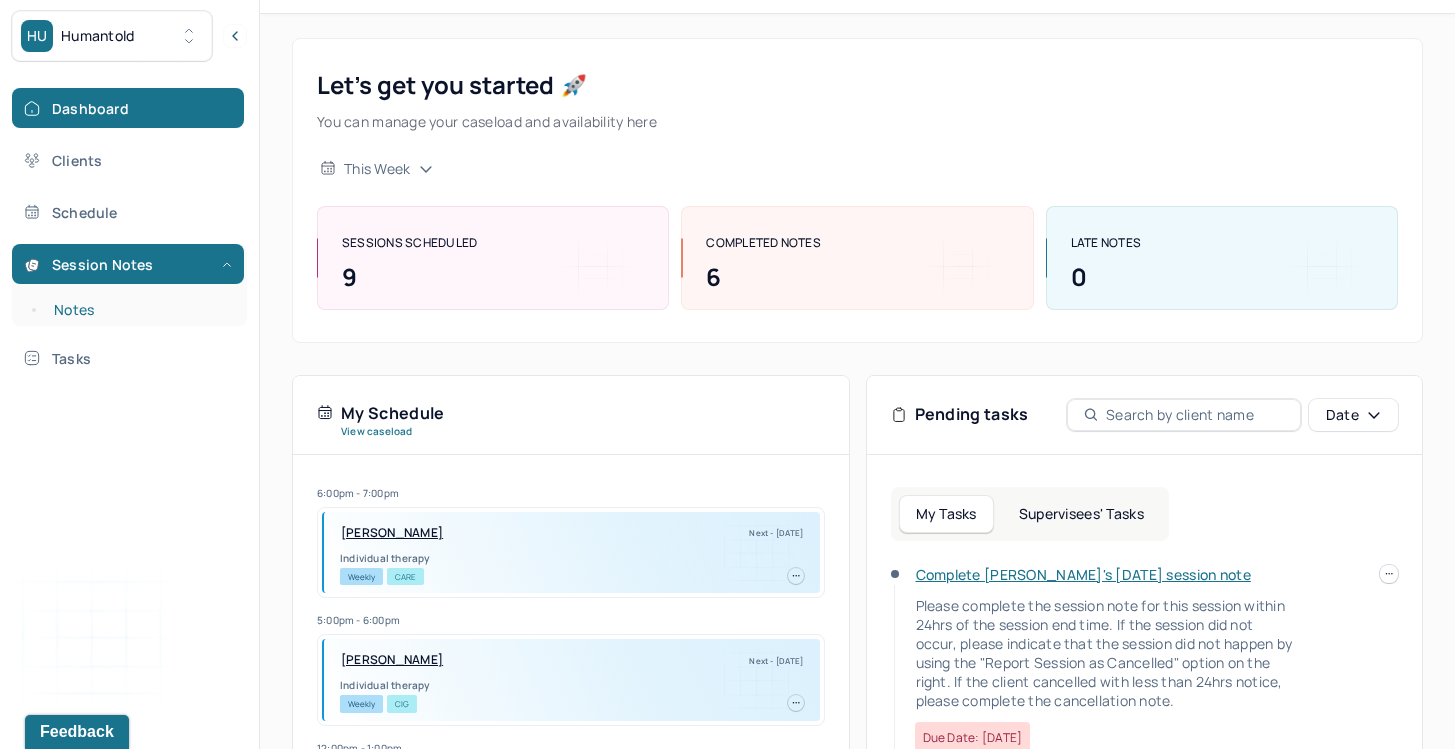 click on "Notes" at bounding box center [139, 310] 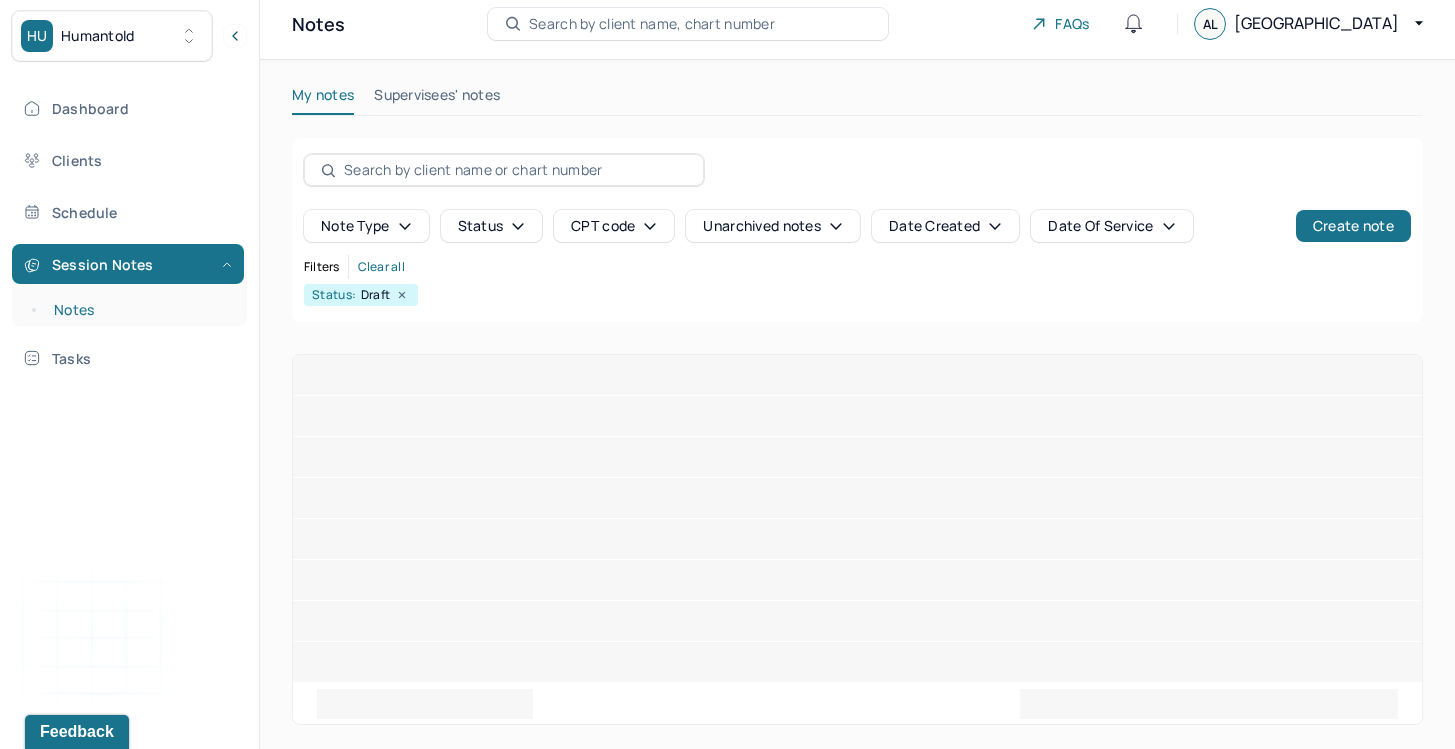 scroll, scrollTop: 0, scrollLeft: 0, axis: both 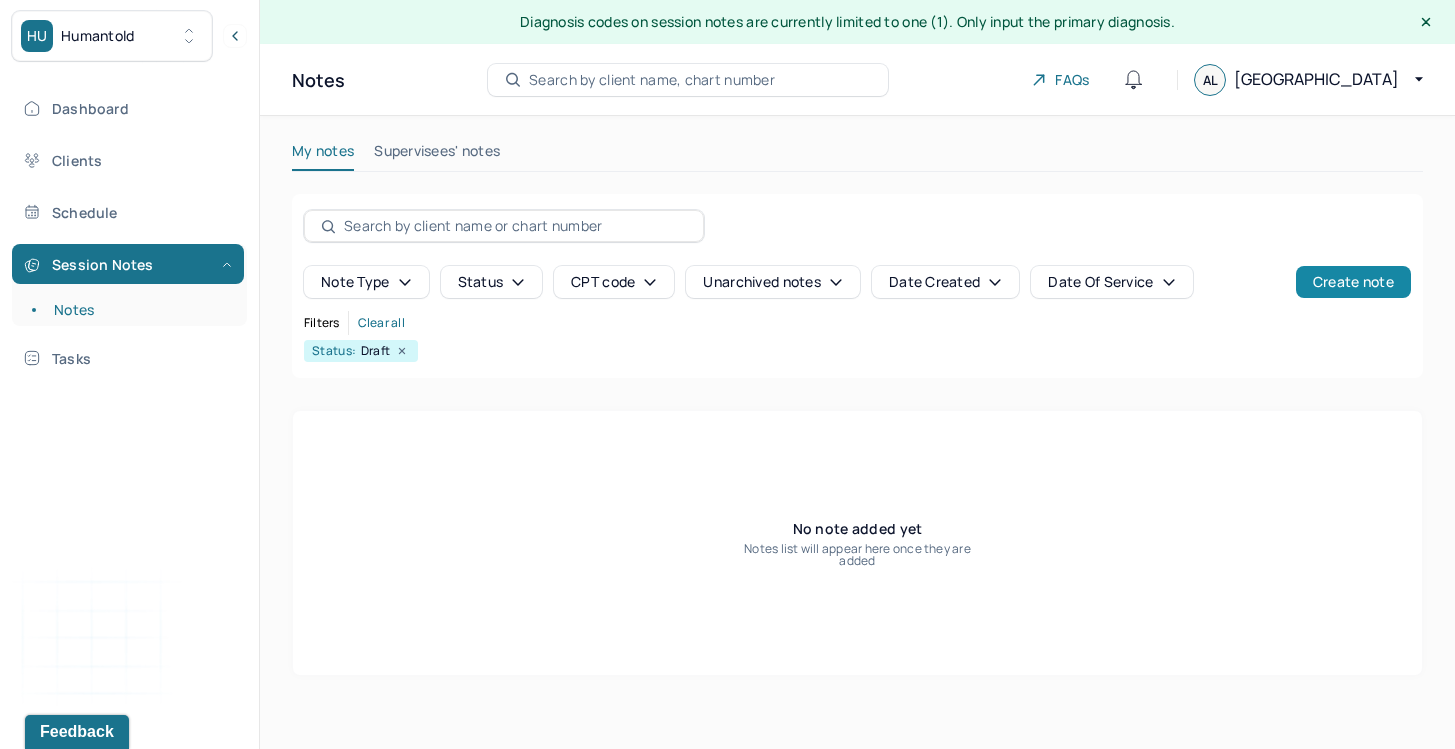 click on "Create note" at bounding box center (1353, 282) 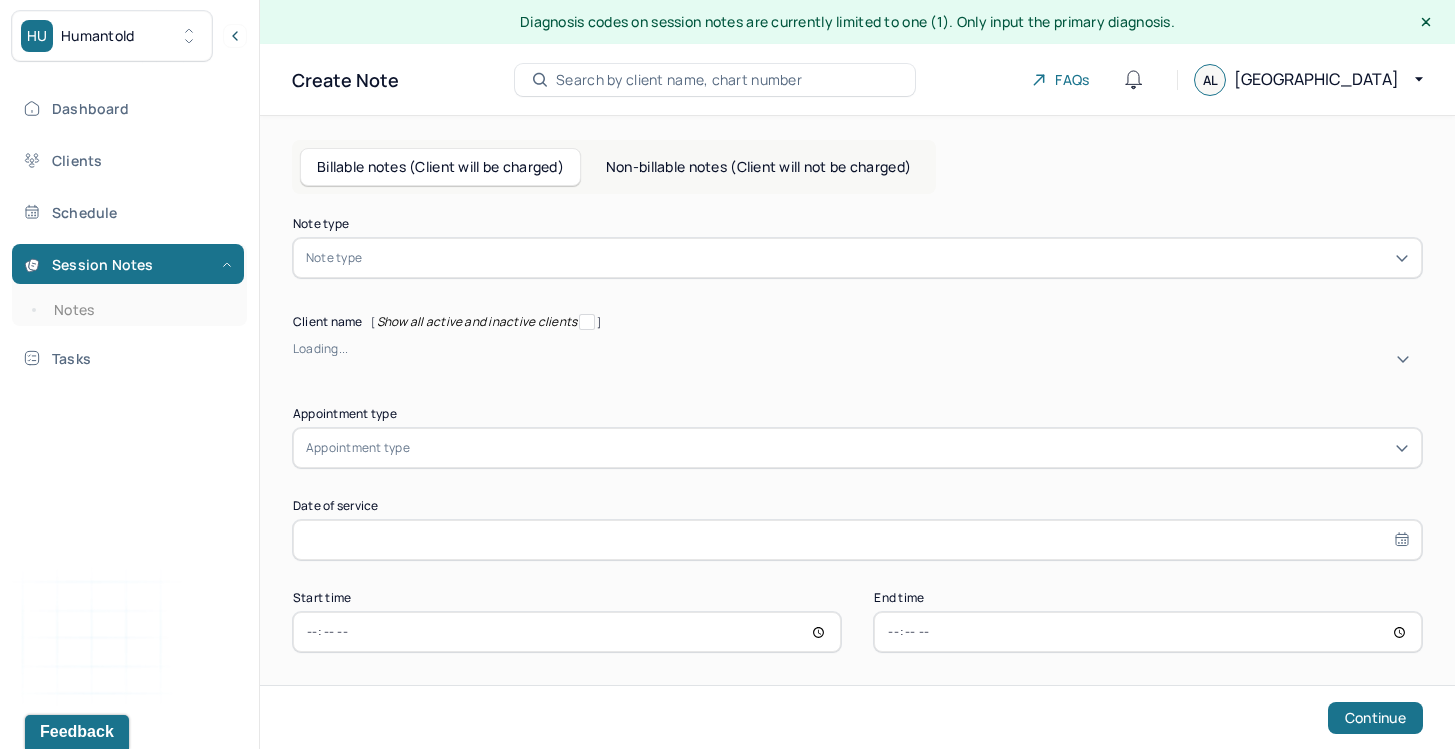 click at bounding box center (887, 258) 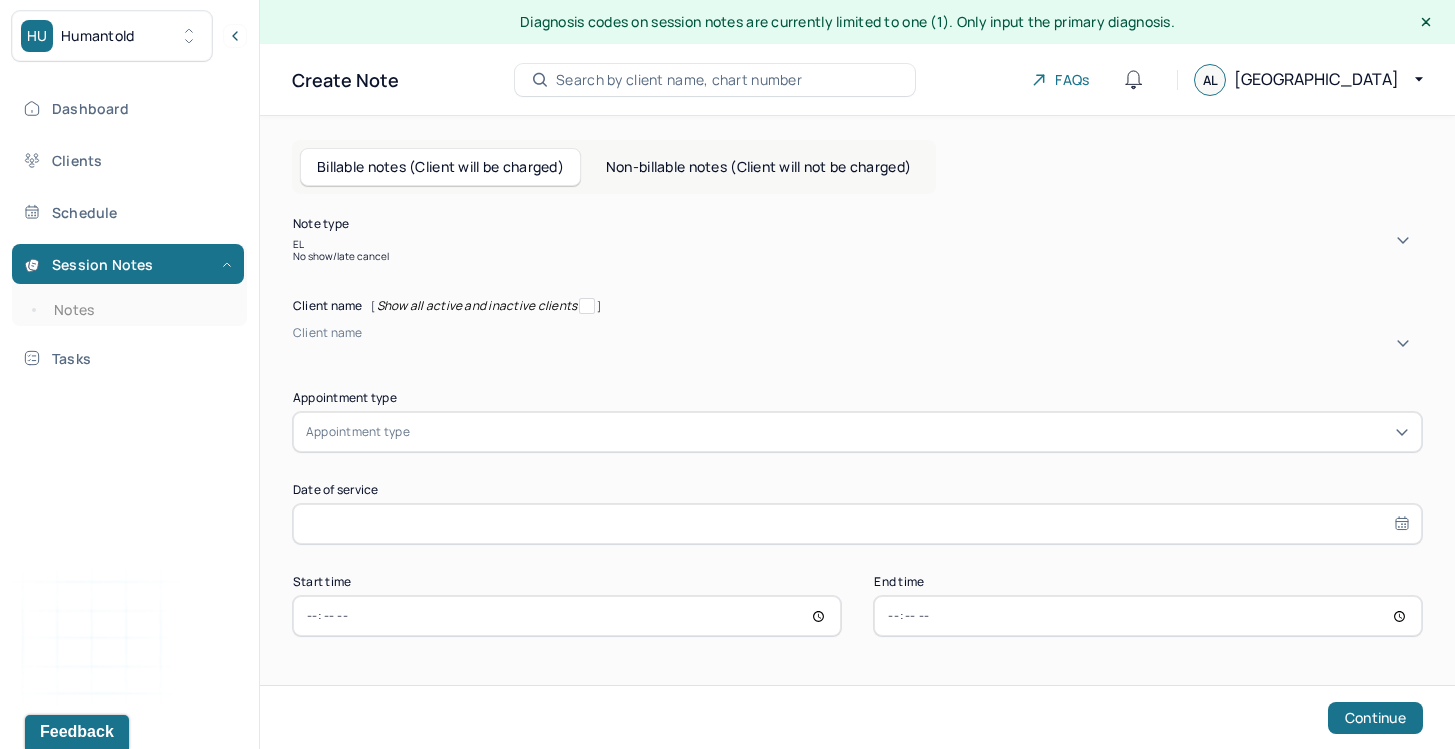 type on "E" 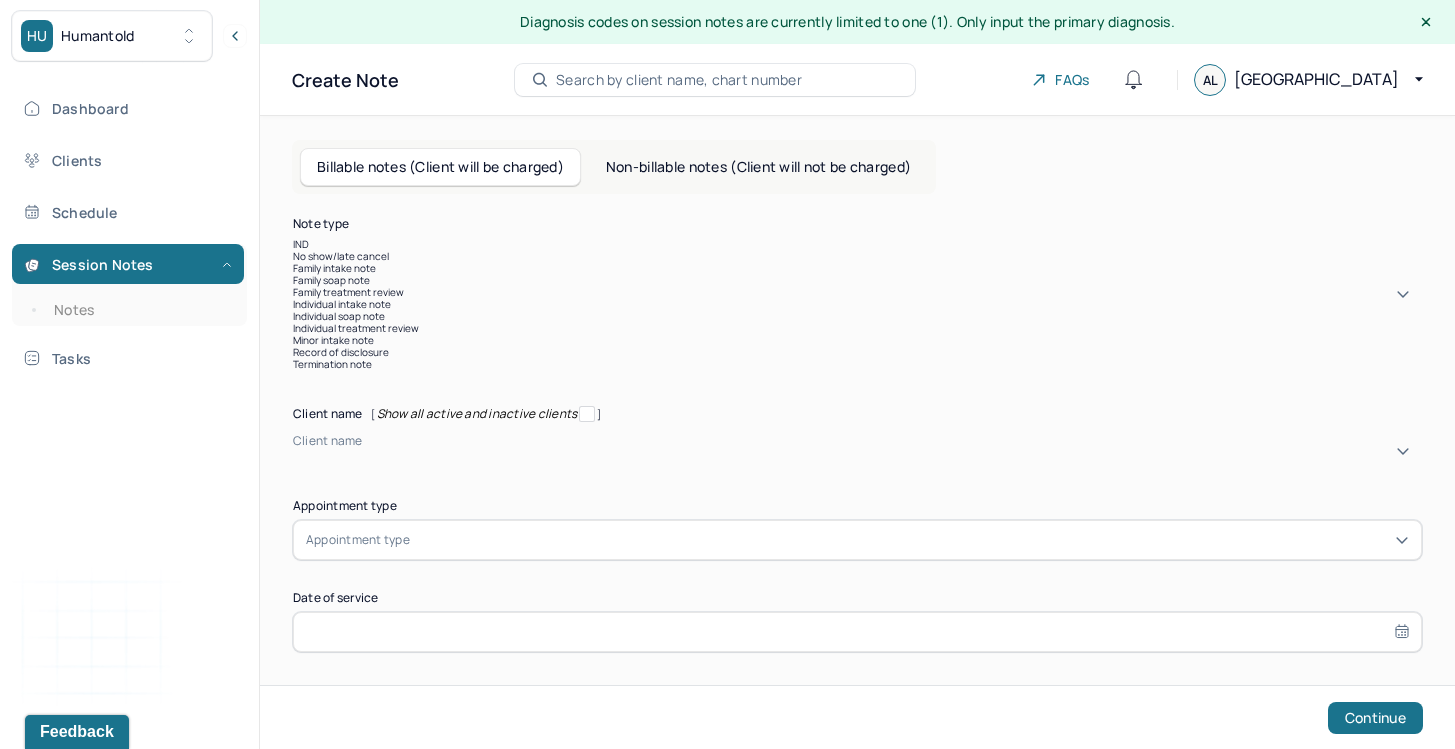 type on "INDI" 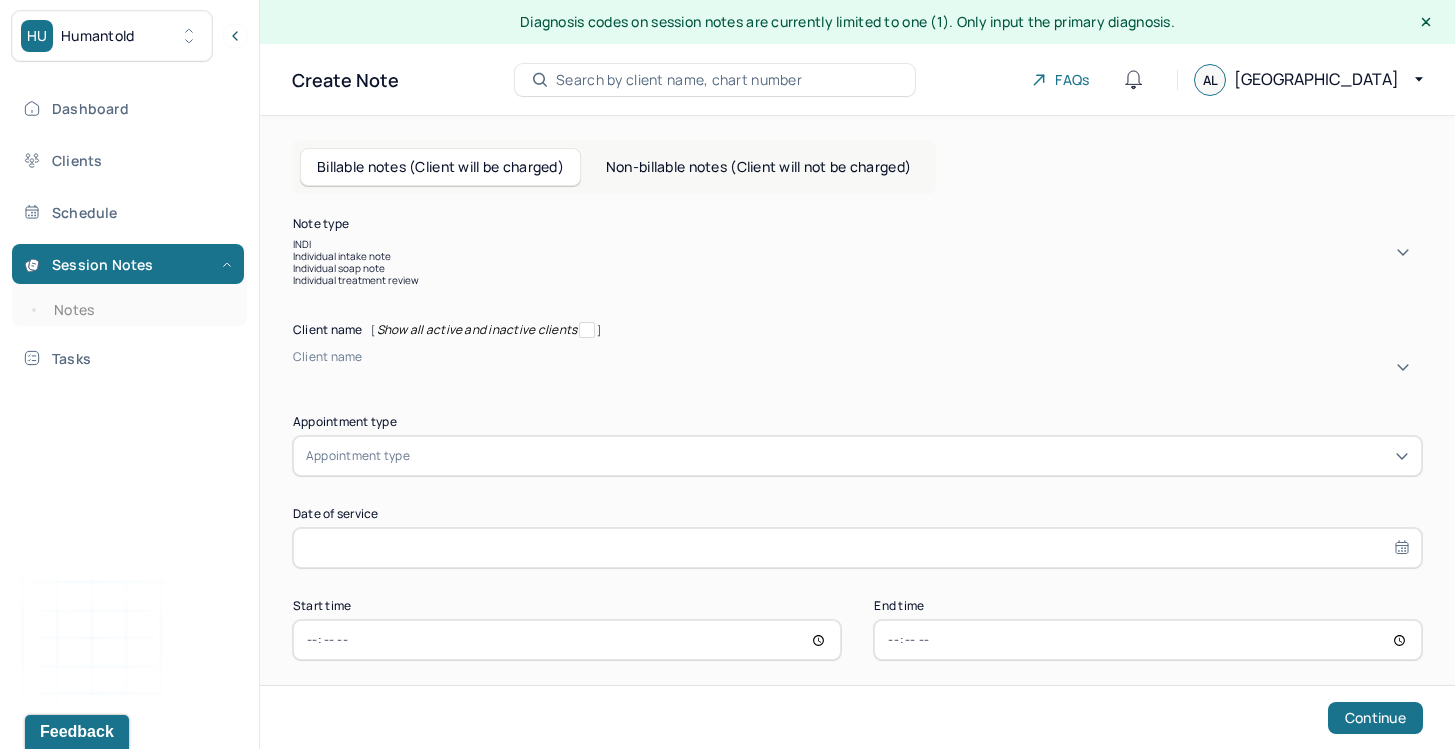 click on "Individual soap note" at bounding box center [857, 268] 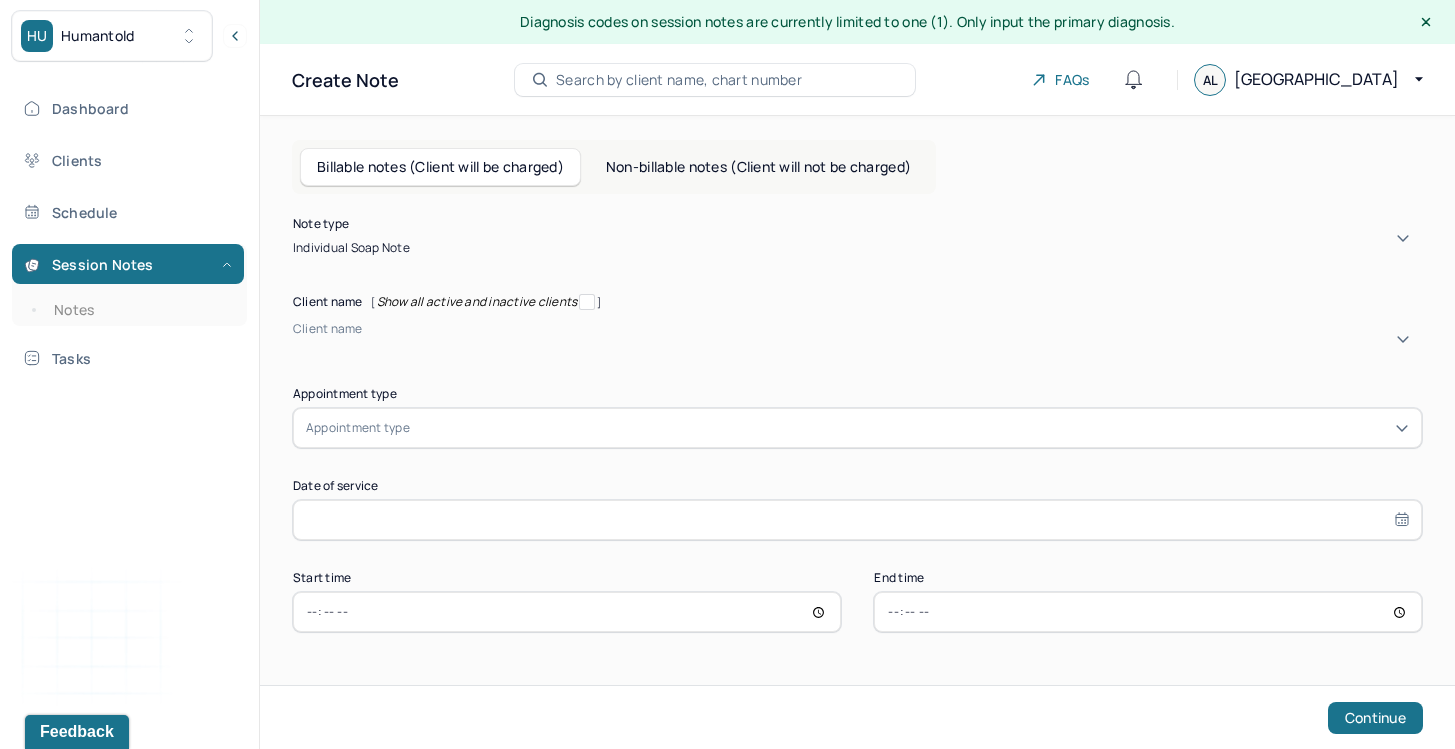 click on "Client name" at bounding box center [857, 339] 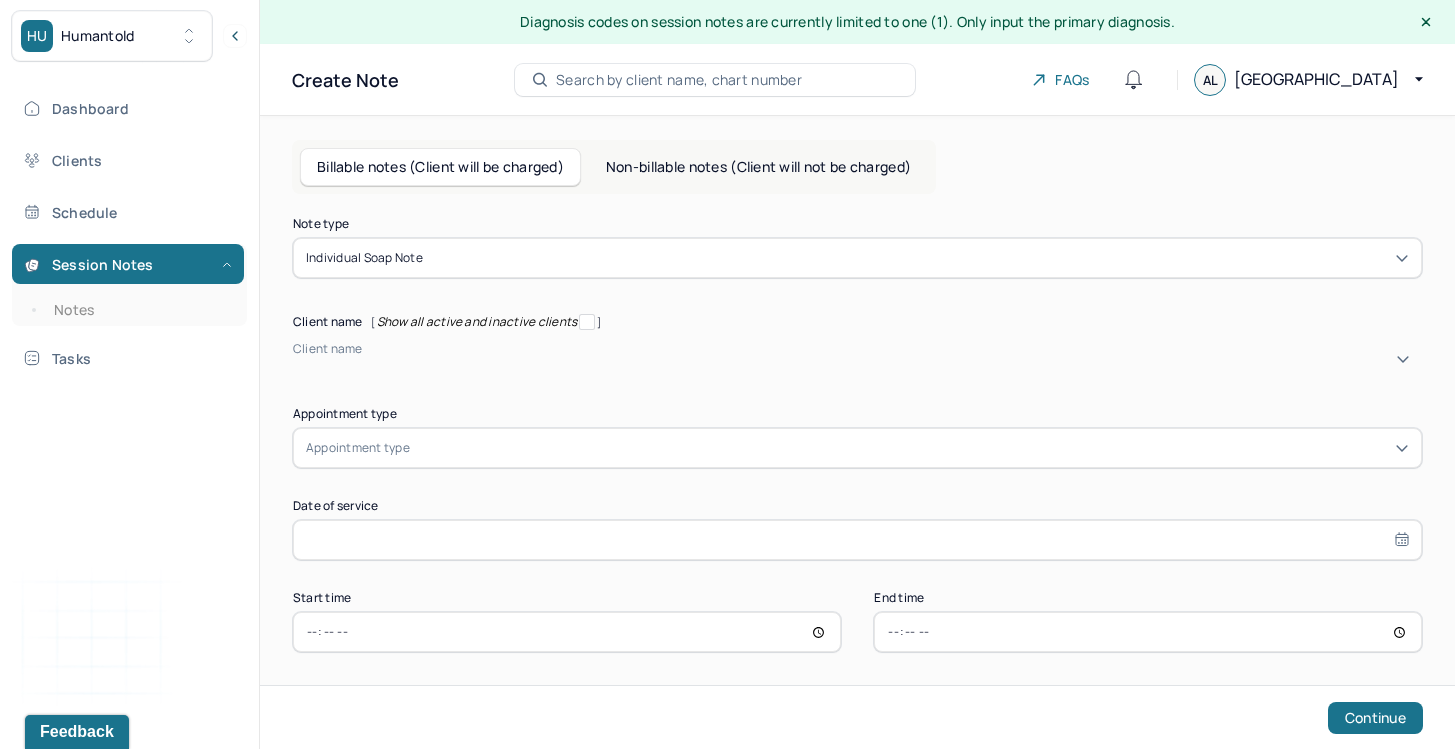 click on "Client name" at bounding box center (857, 349) 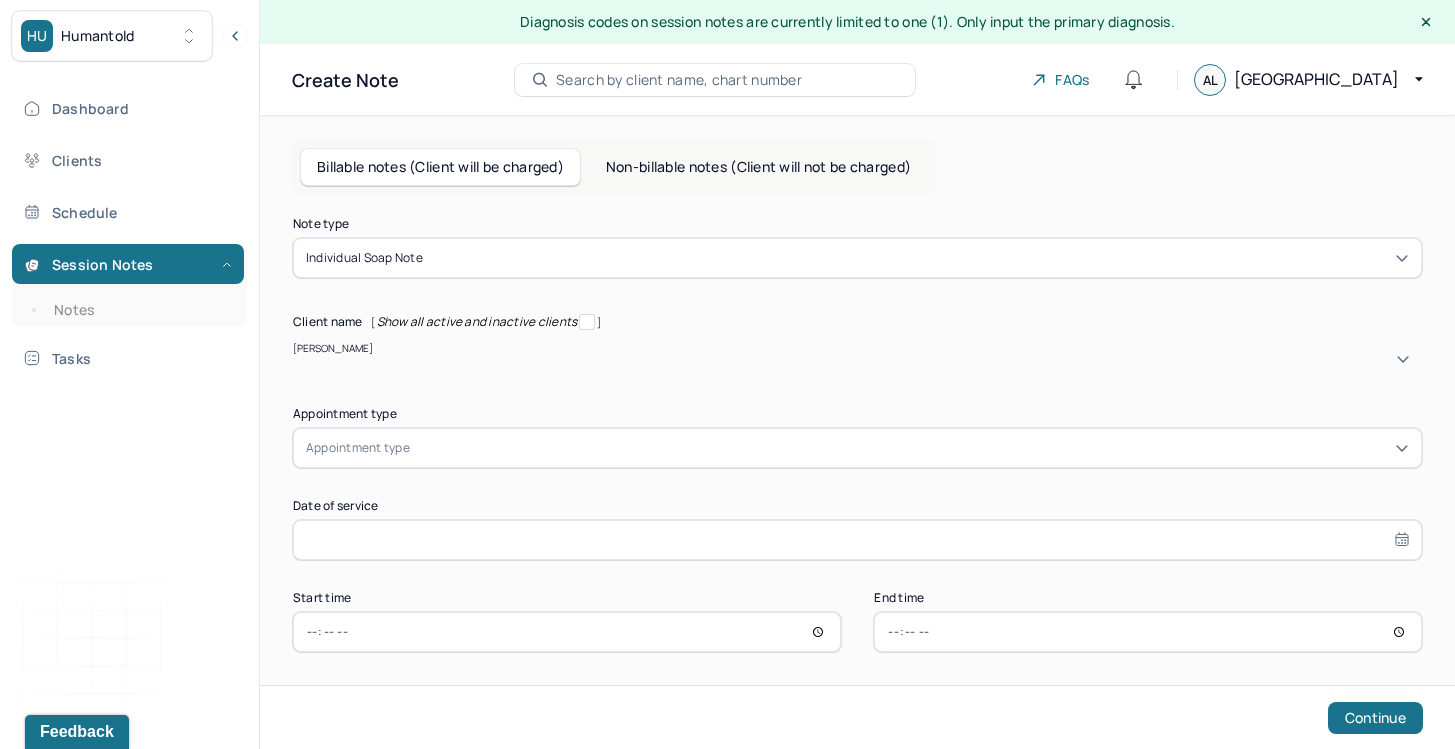 type on "[PERSON_NAME]" 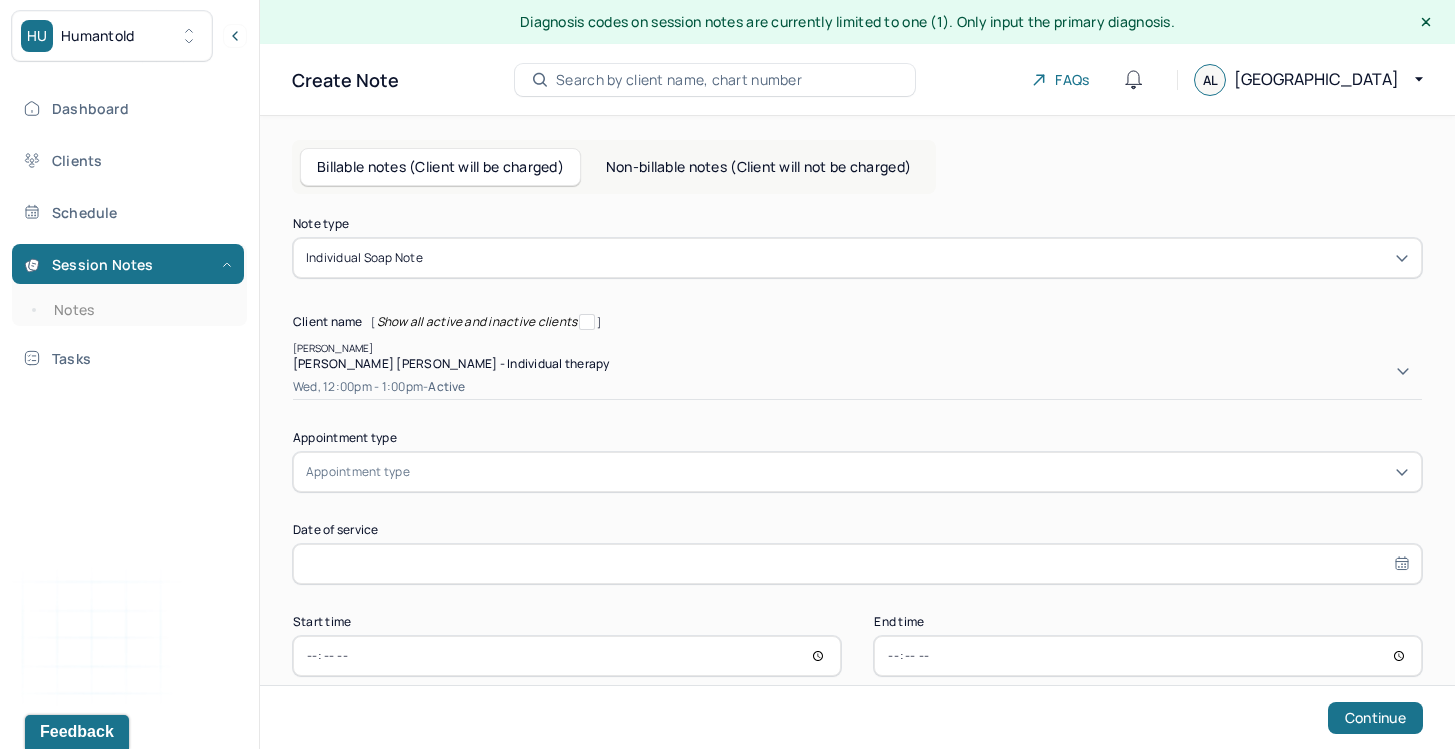 click on "Wed, 12:00pm - 1:00pm  -  active" at bounding box center [857, 387] 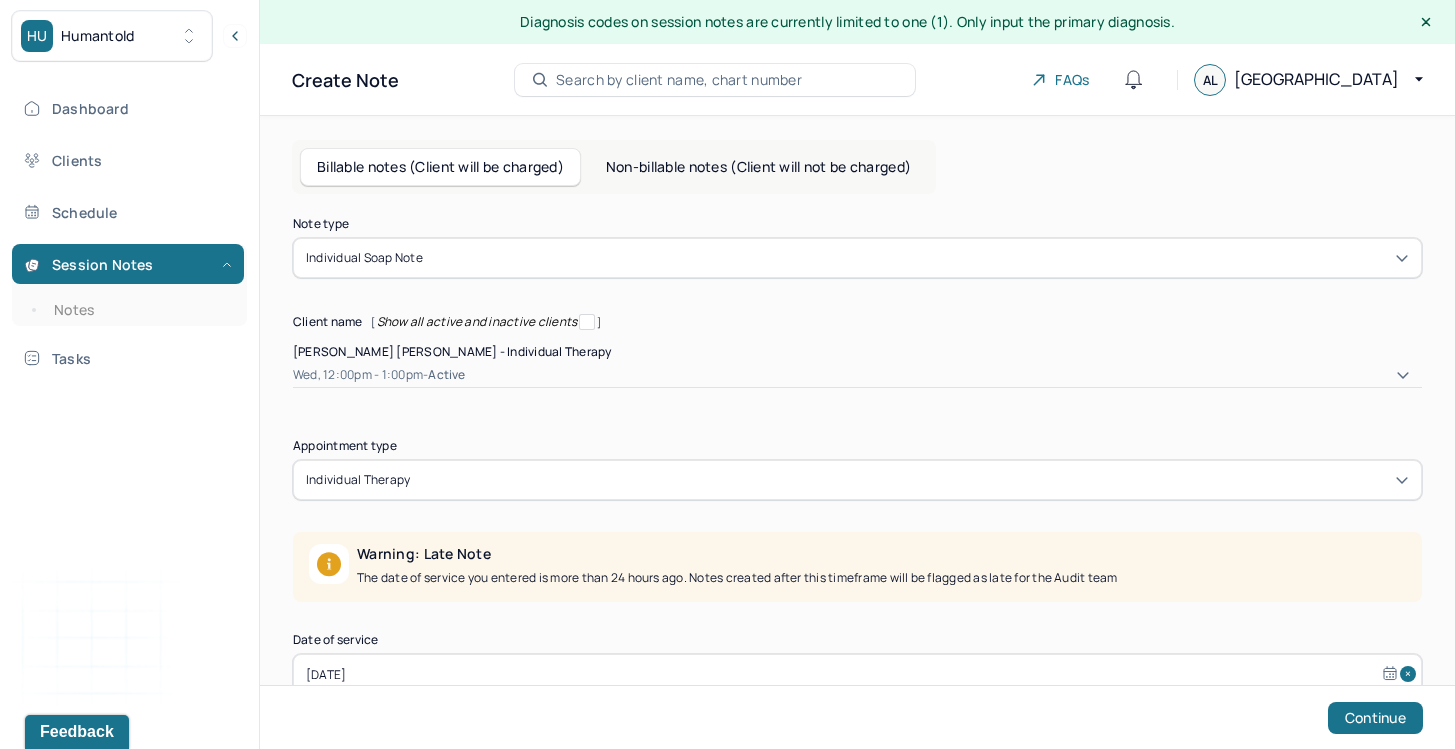 click on "Date of service [DATE]" at bounding box center (857, 664) 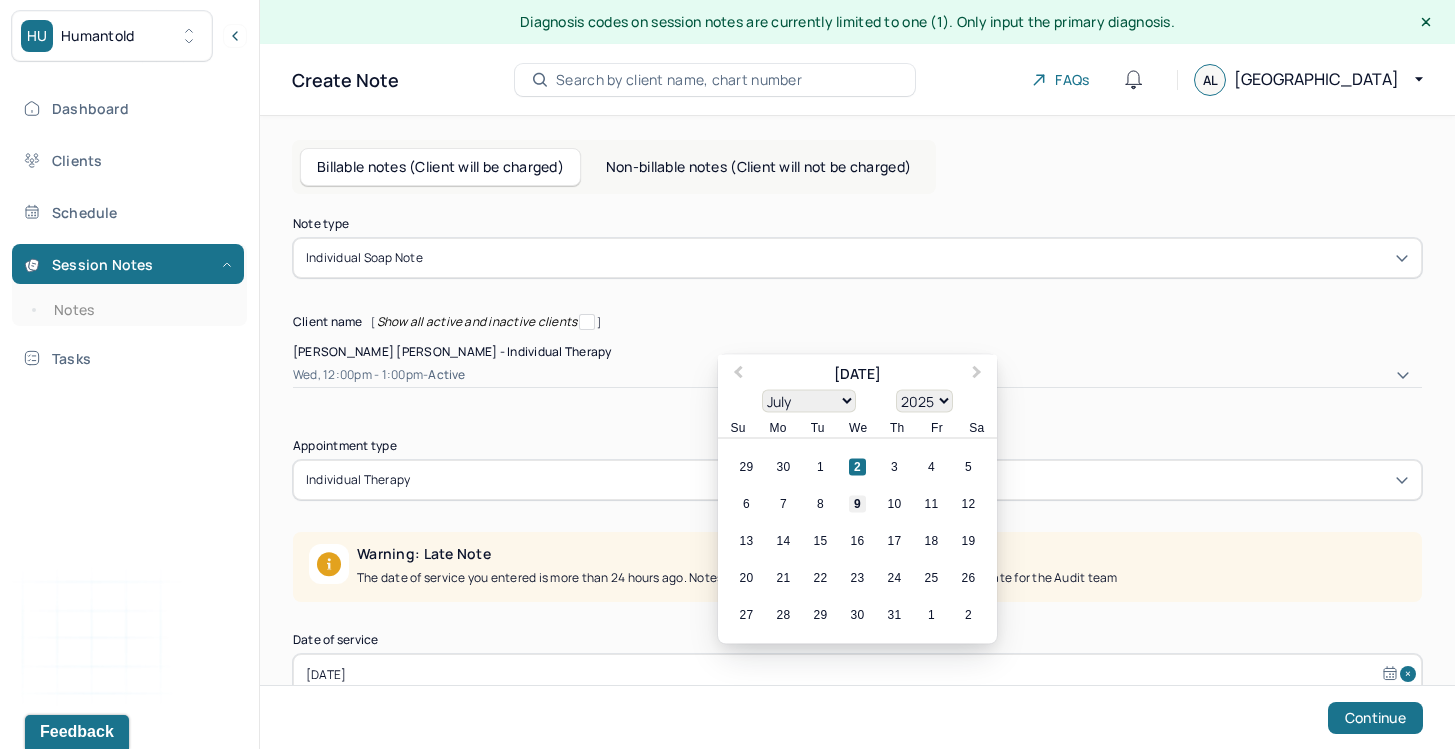click on "9" at bounding box center (857, 504) 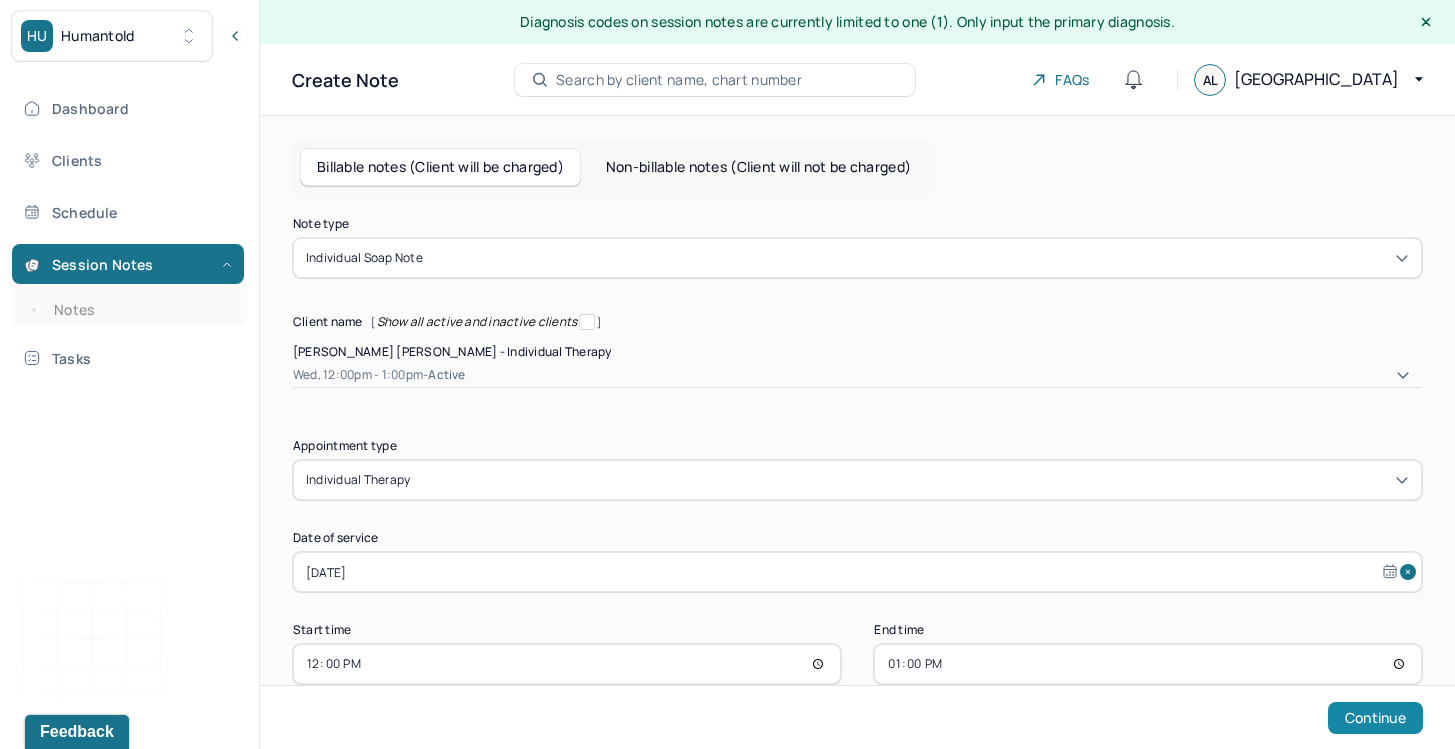 click on "Continue" at bounding box center (1375, 718) 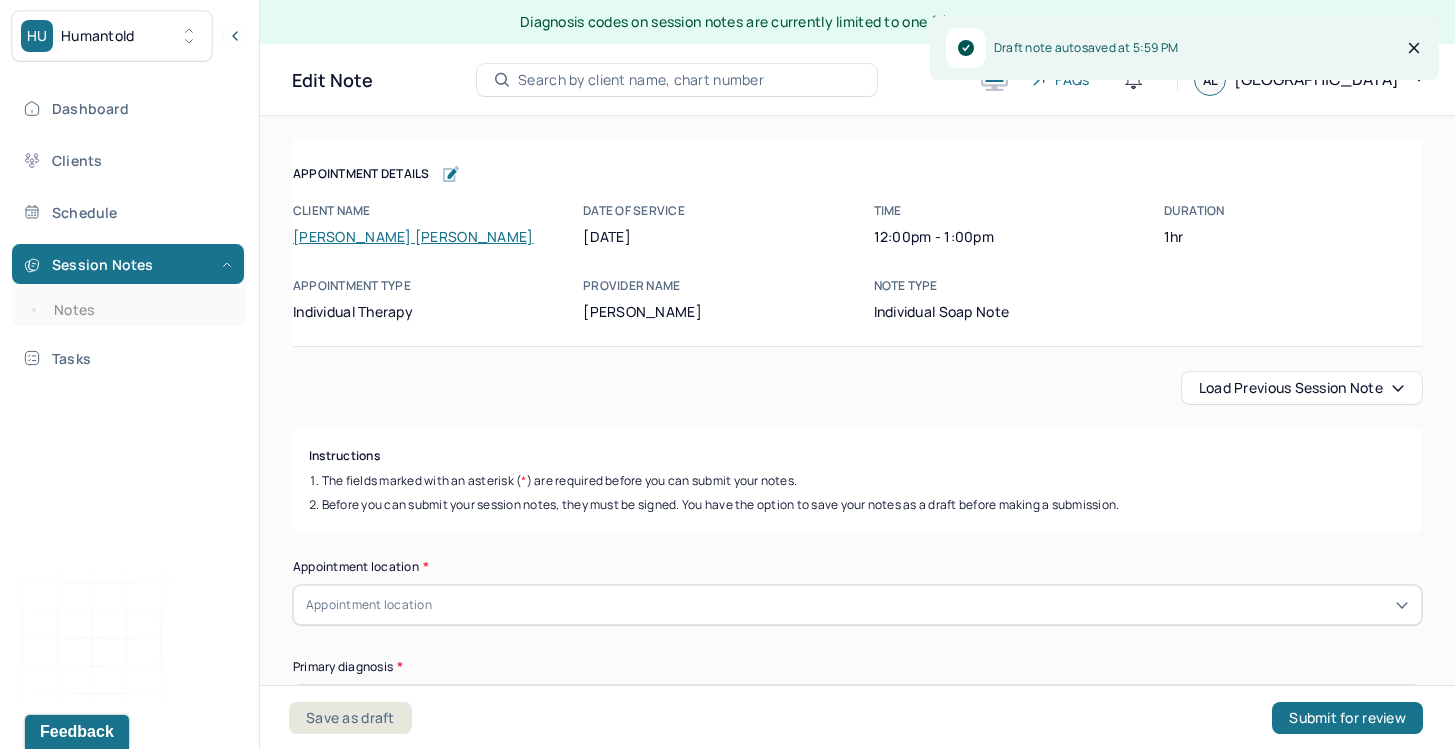 click on "Load previous session note" at bounding box center (1302, 388) 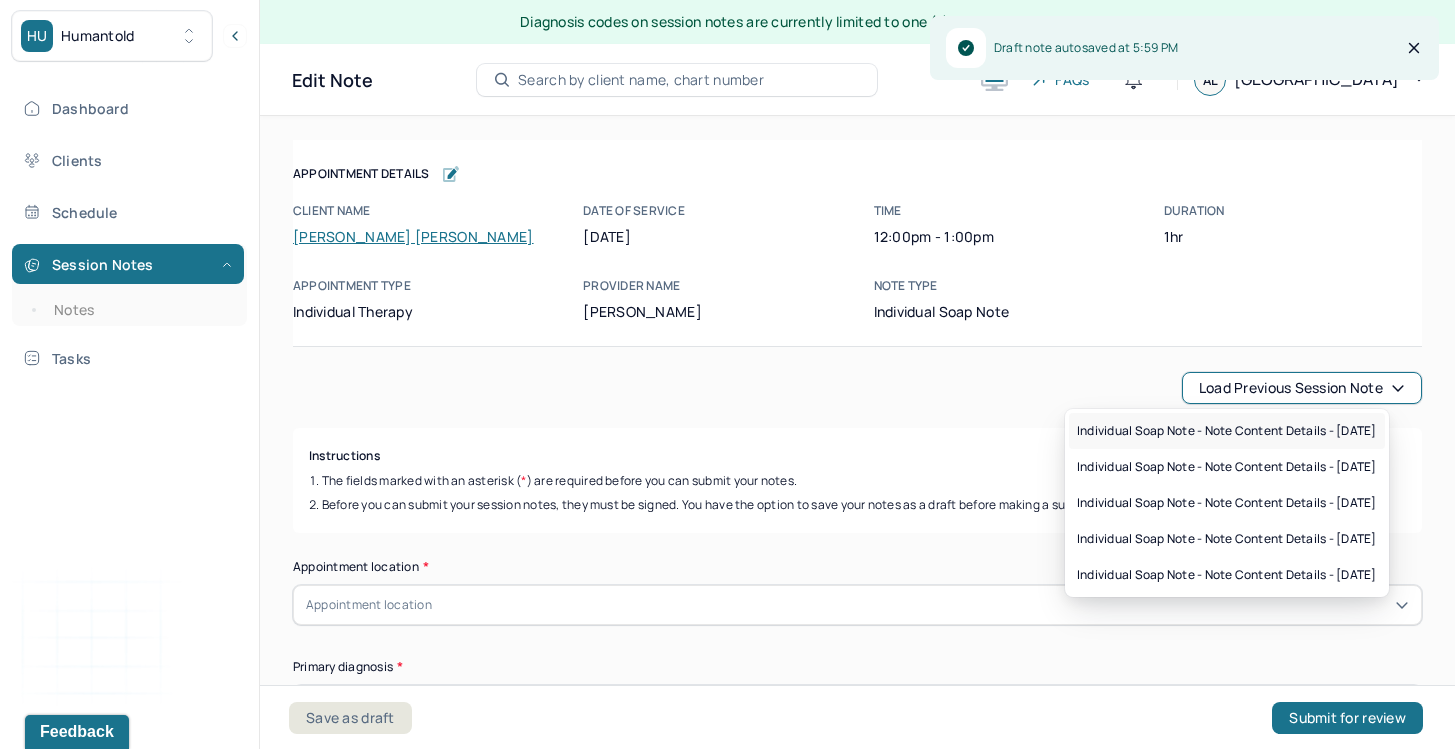 click on "Individual soap note   - Note content Details -   [DATE]" at bounding box center (1227, 431) 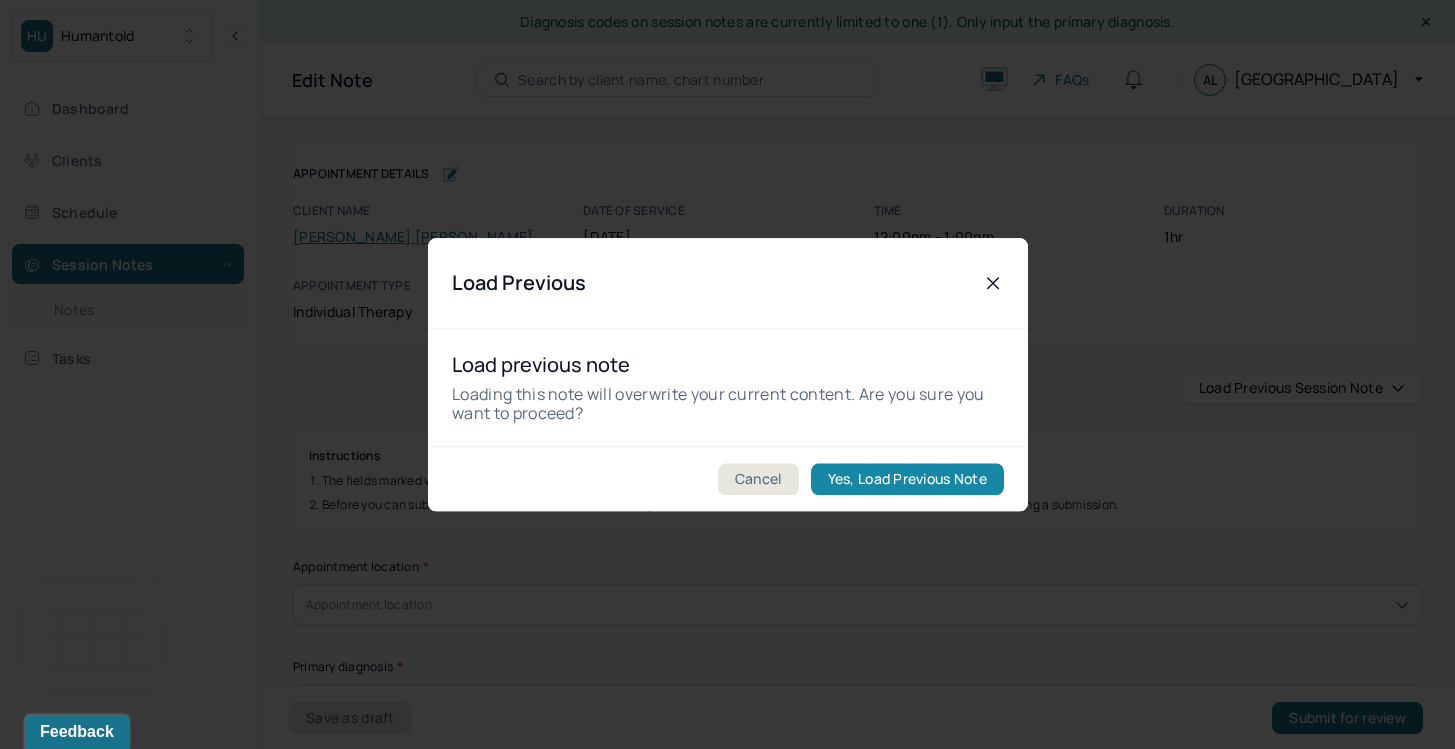 click on "Yes, Load Previous Note" at bounding box center [906, 479] 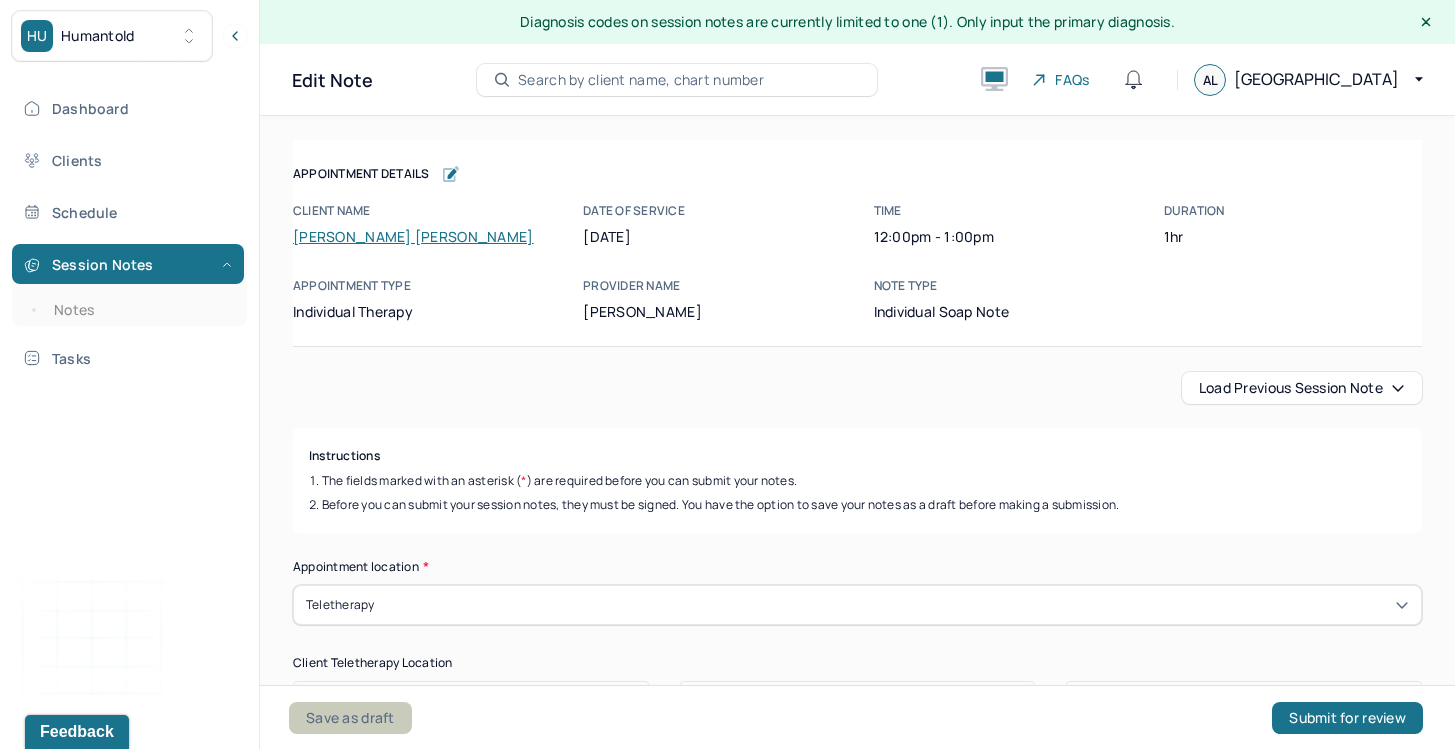 click on "Save as draft" at bounding box center (350, 718) 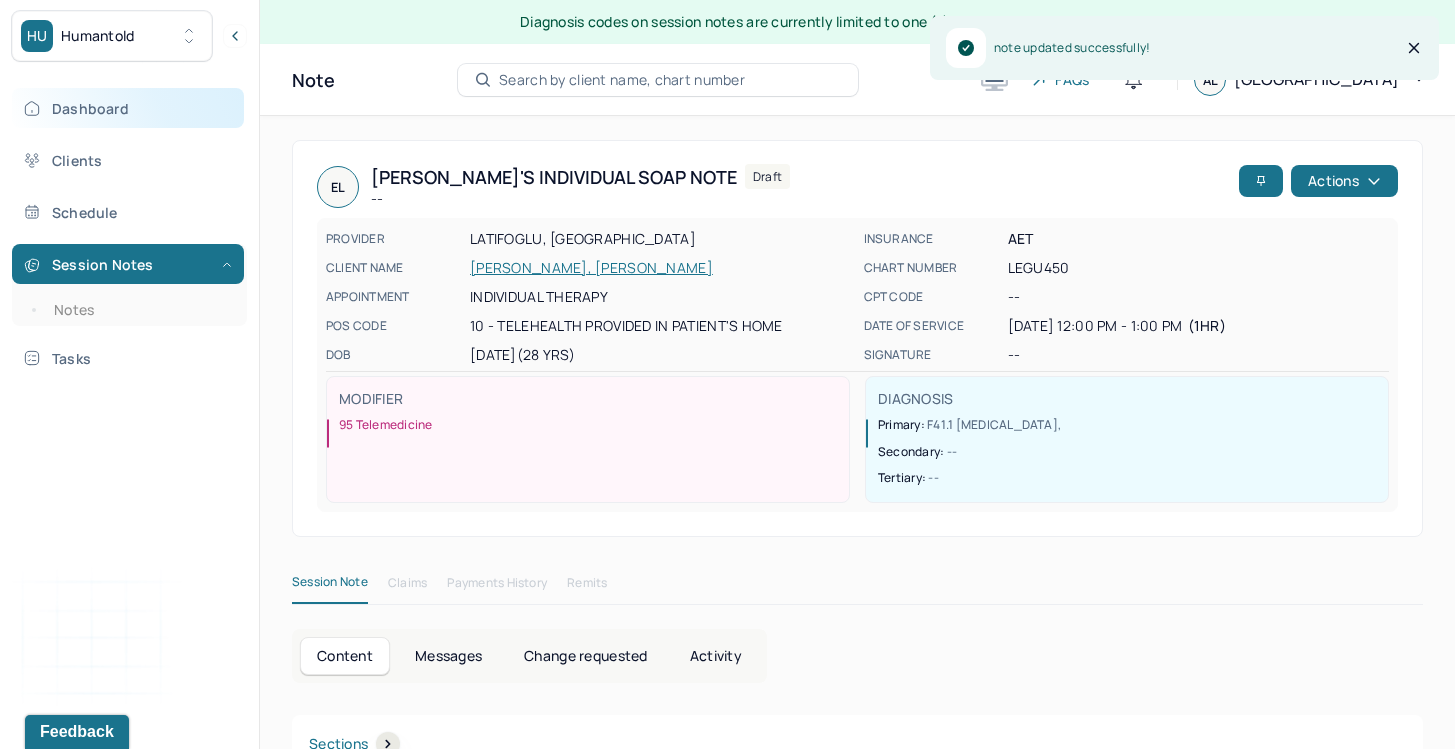 click on "Dashboard" at bounding box center [128, 108] 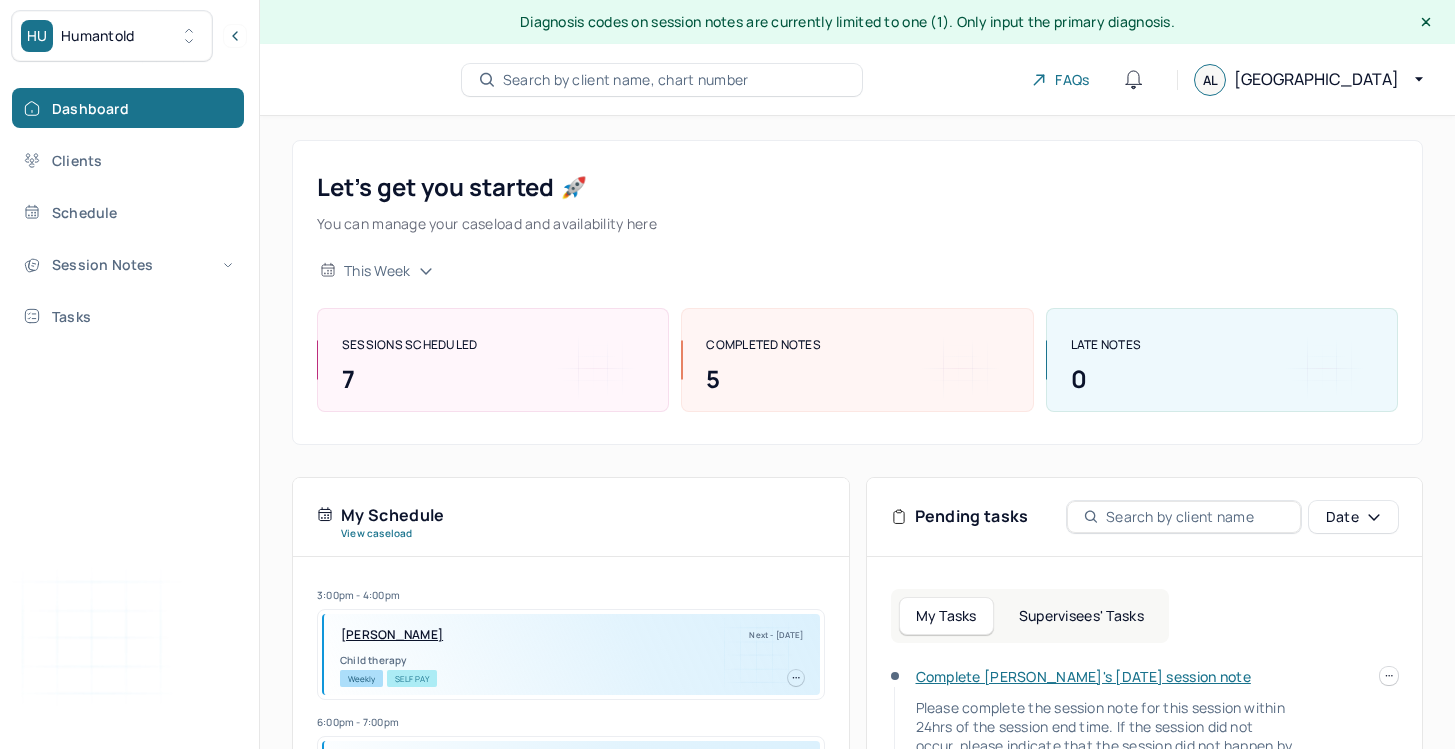 scroll, scrollTop: 36, scrollLeft: 0, axis: vertical 